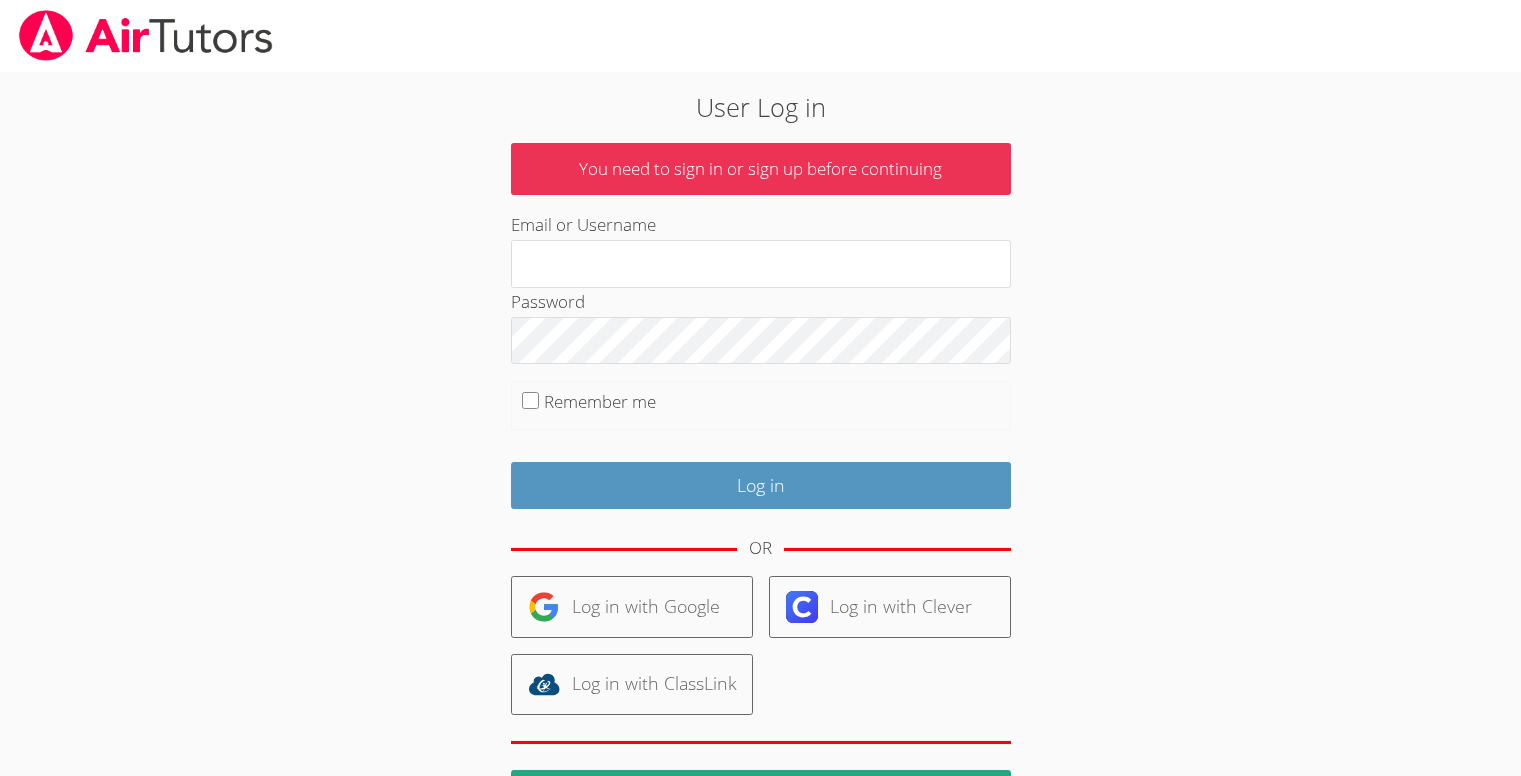 scroll, scrollTop: 0, scrollLeft: 0, axis: both 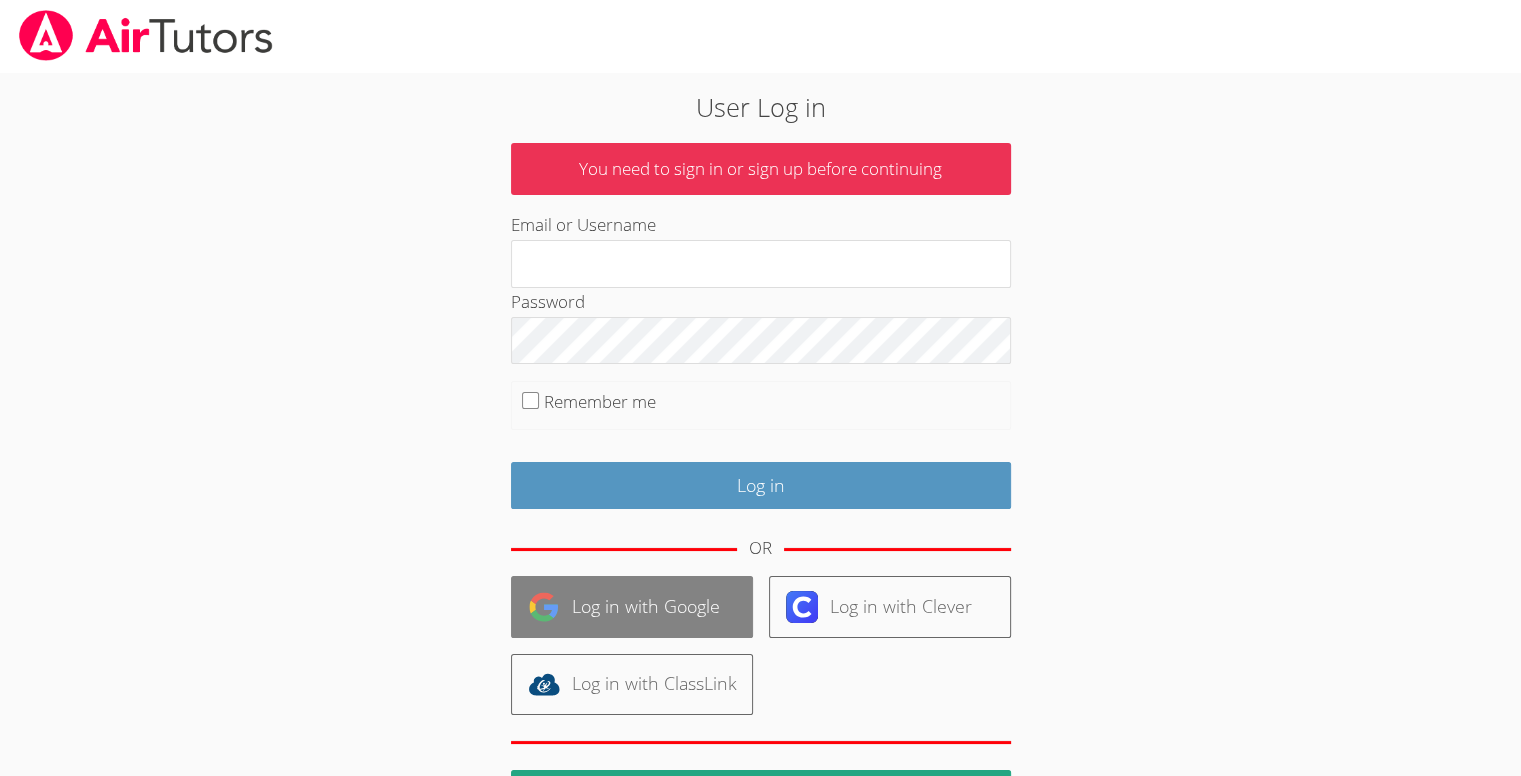 click on "Log in with Google" at bounding box center (632, 606) 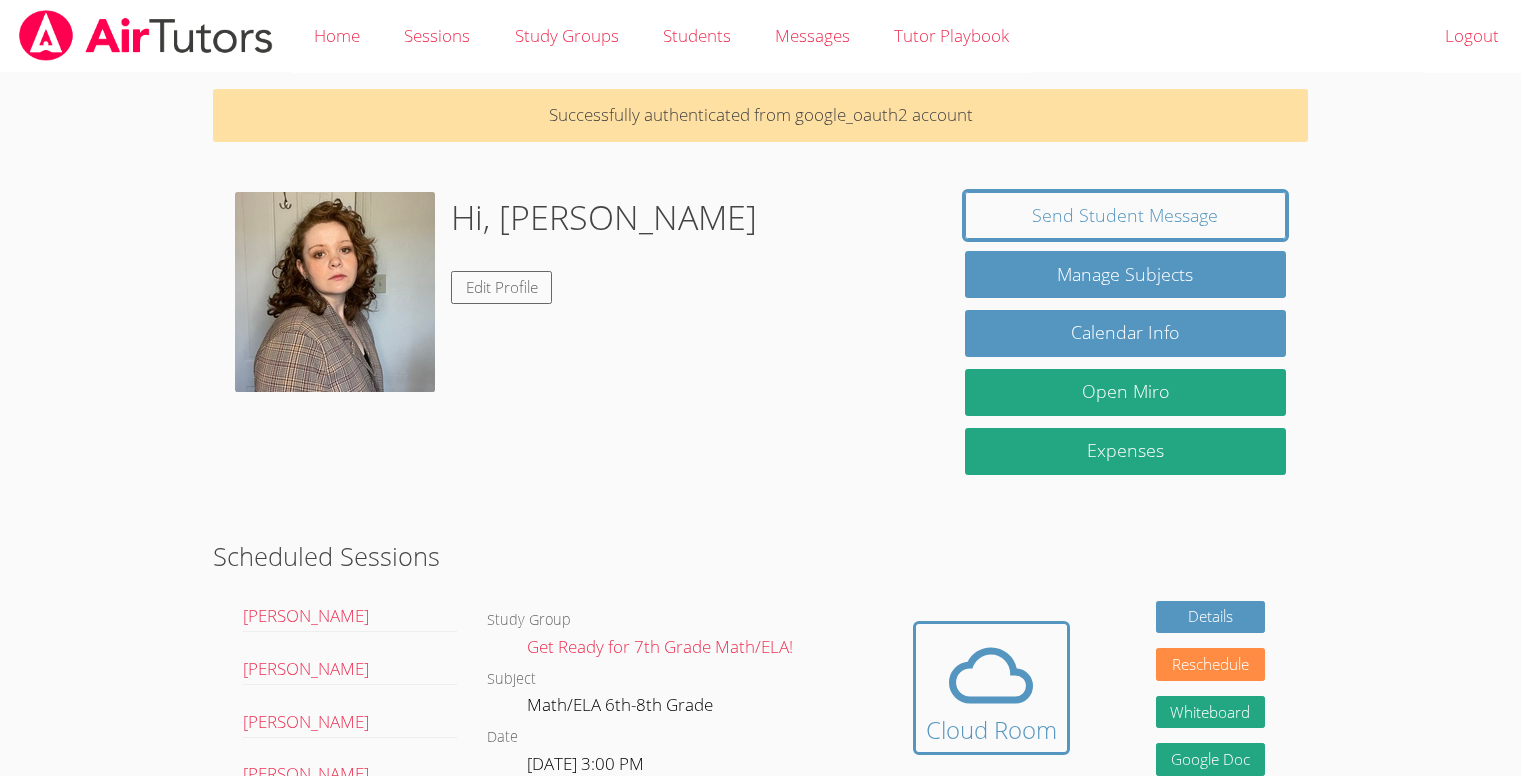 scroll, scrollTop: 0, scrollLeft: 0, axis: both 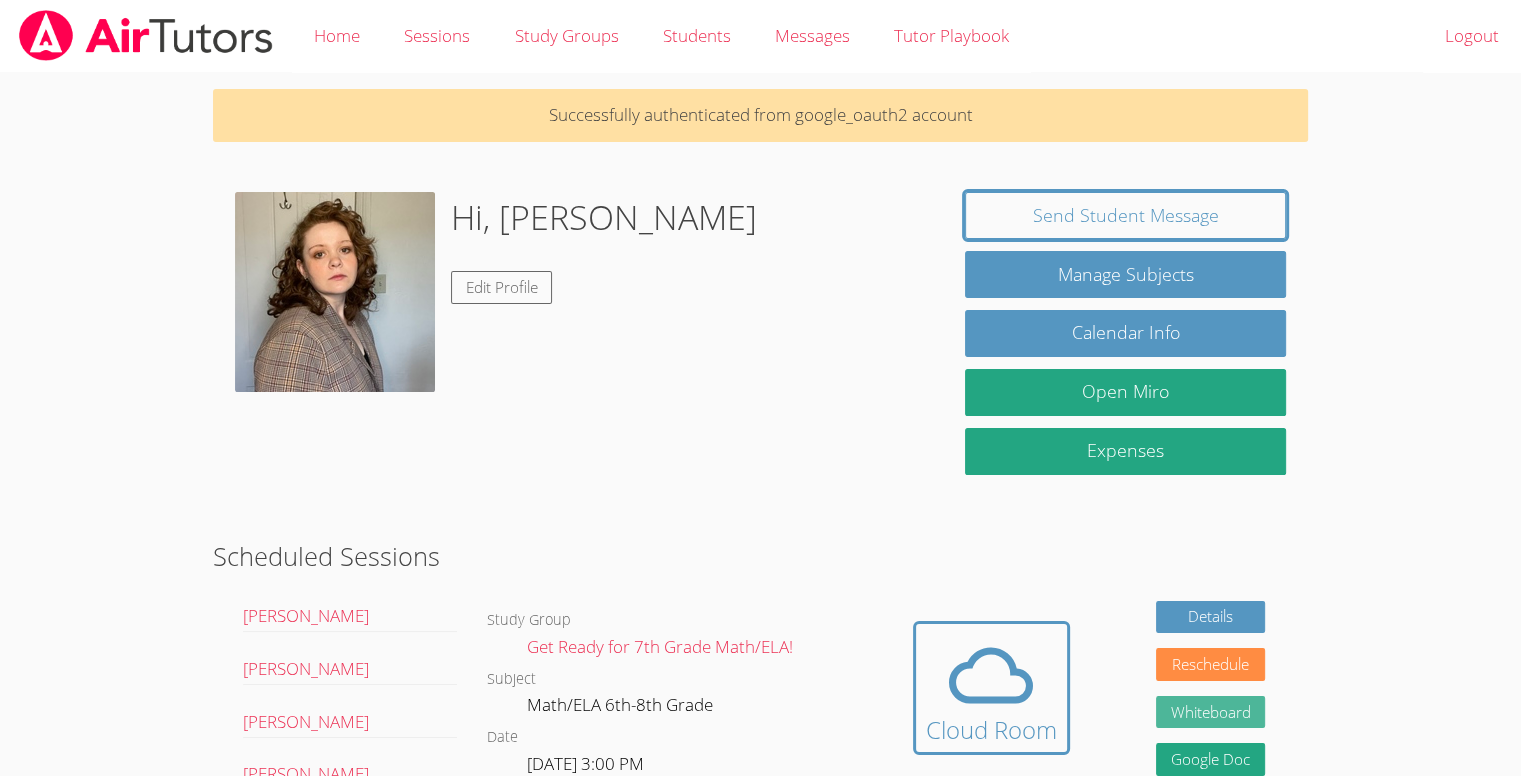 click on "Whiteboard" at bounding box center [1211, 712] 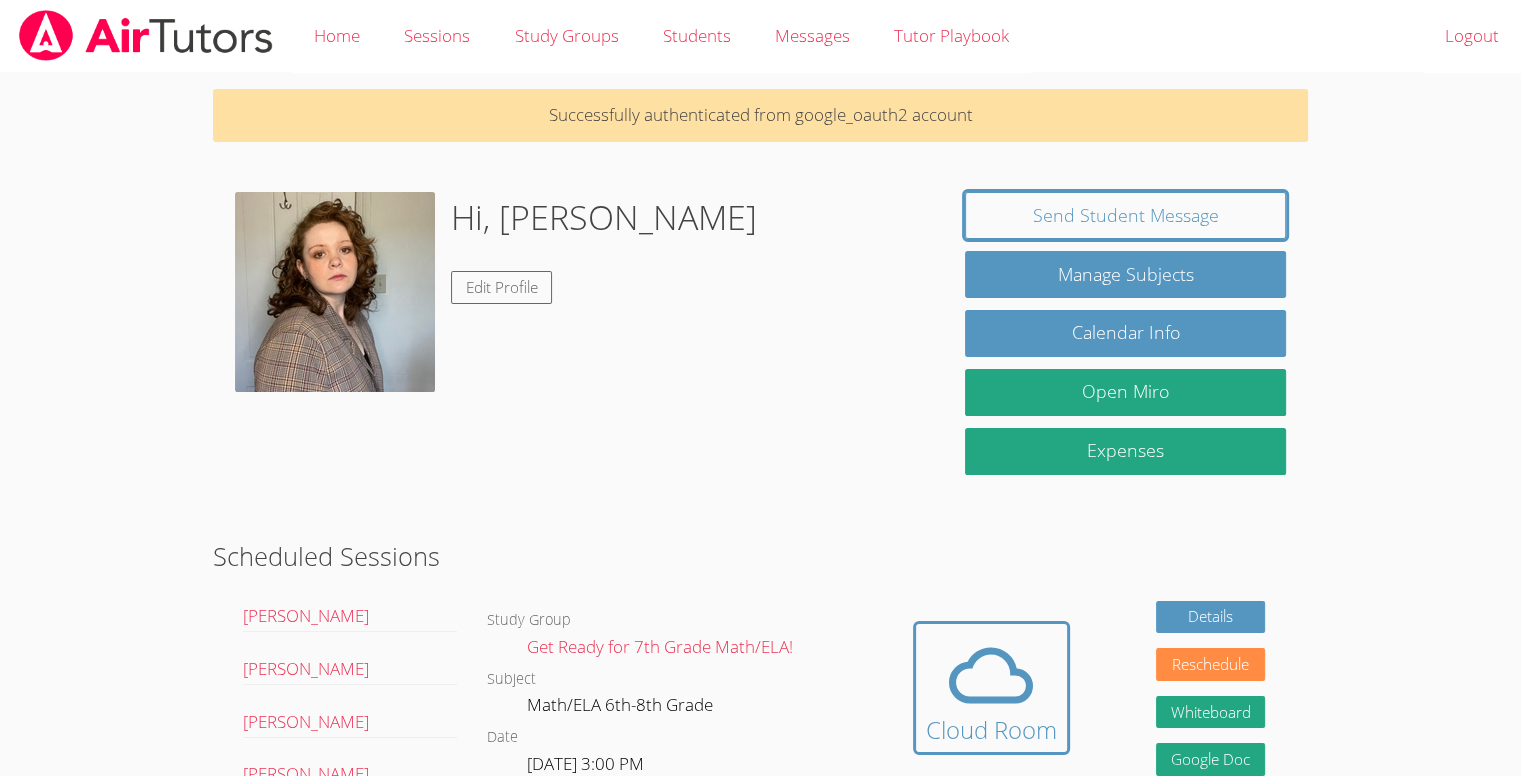 scroll, scrollTop: 264, scrollLeft: 0, axis: vertical 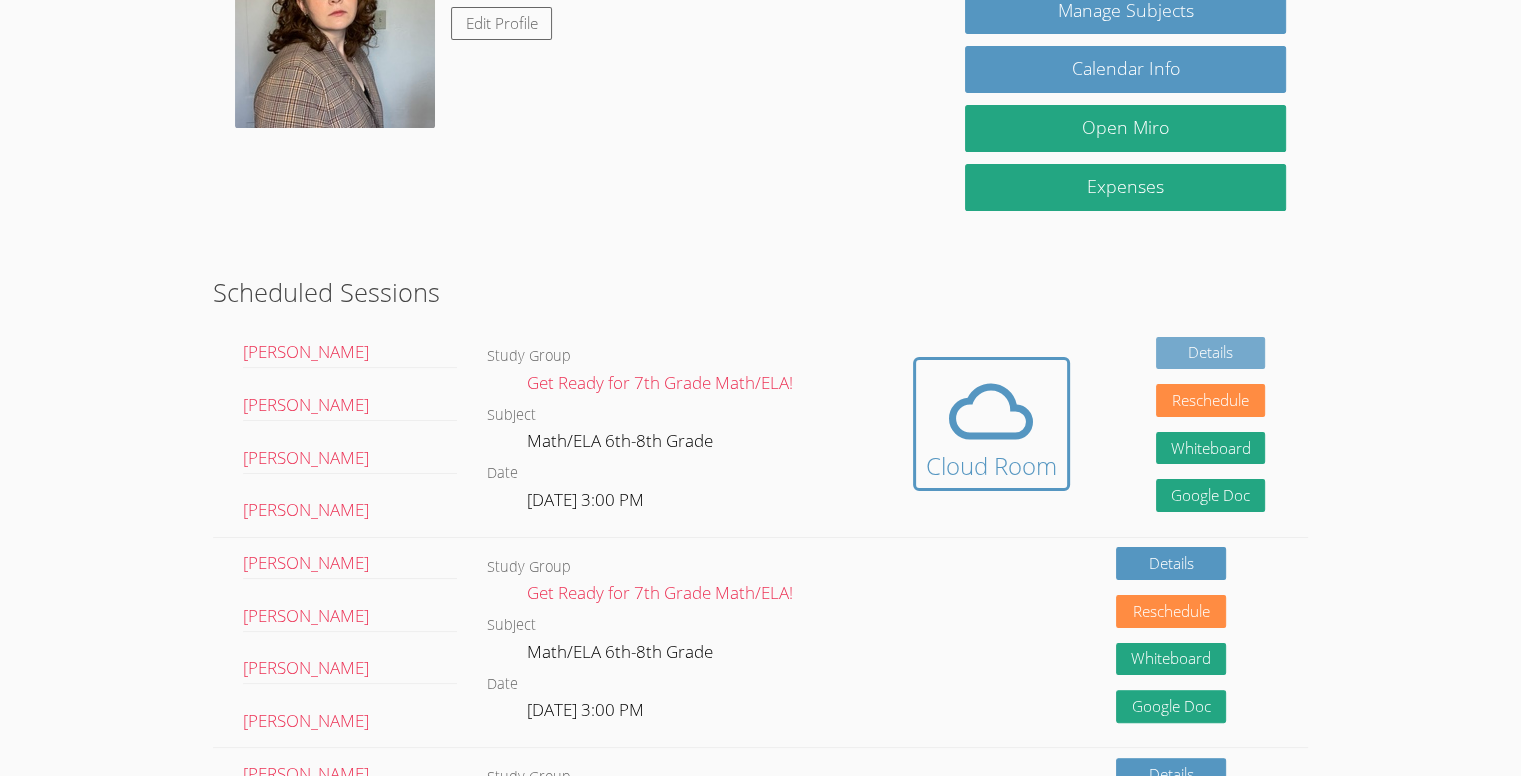 click on "Details" at bounding box center [1211, 353] 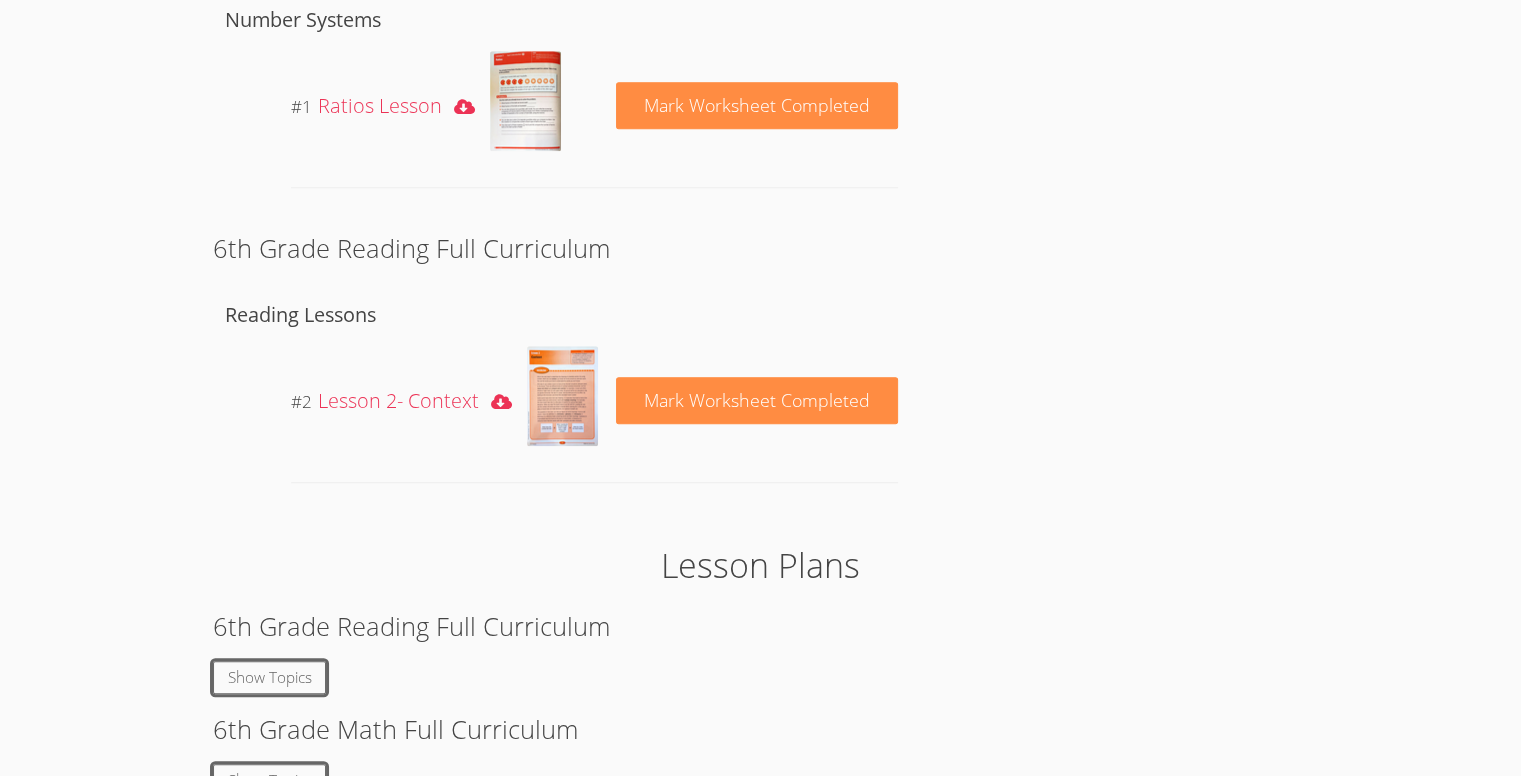 scroll, scrollTop: 1695, scrollLeft: 0, axis: vertical 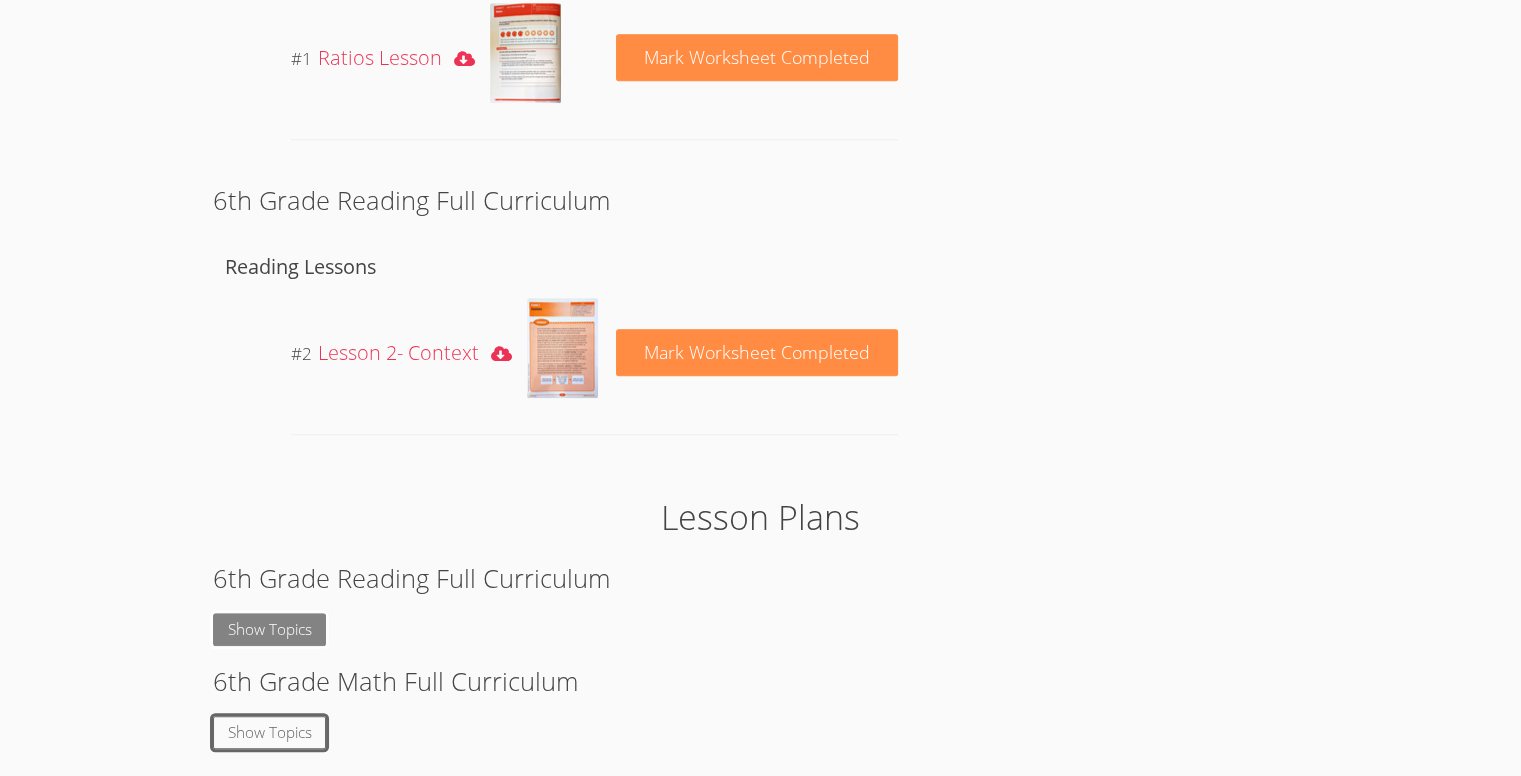 click on "Show Topics" at bounding box center [270, 629] 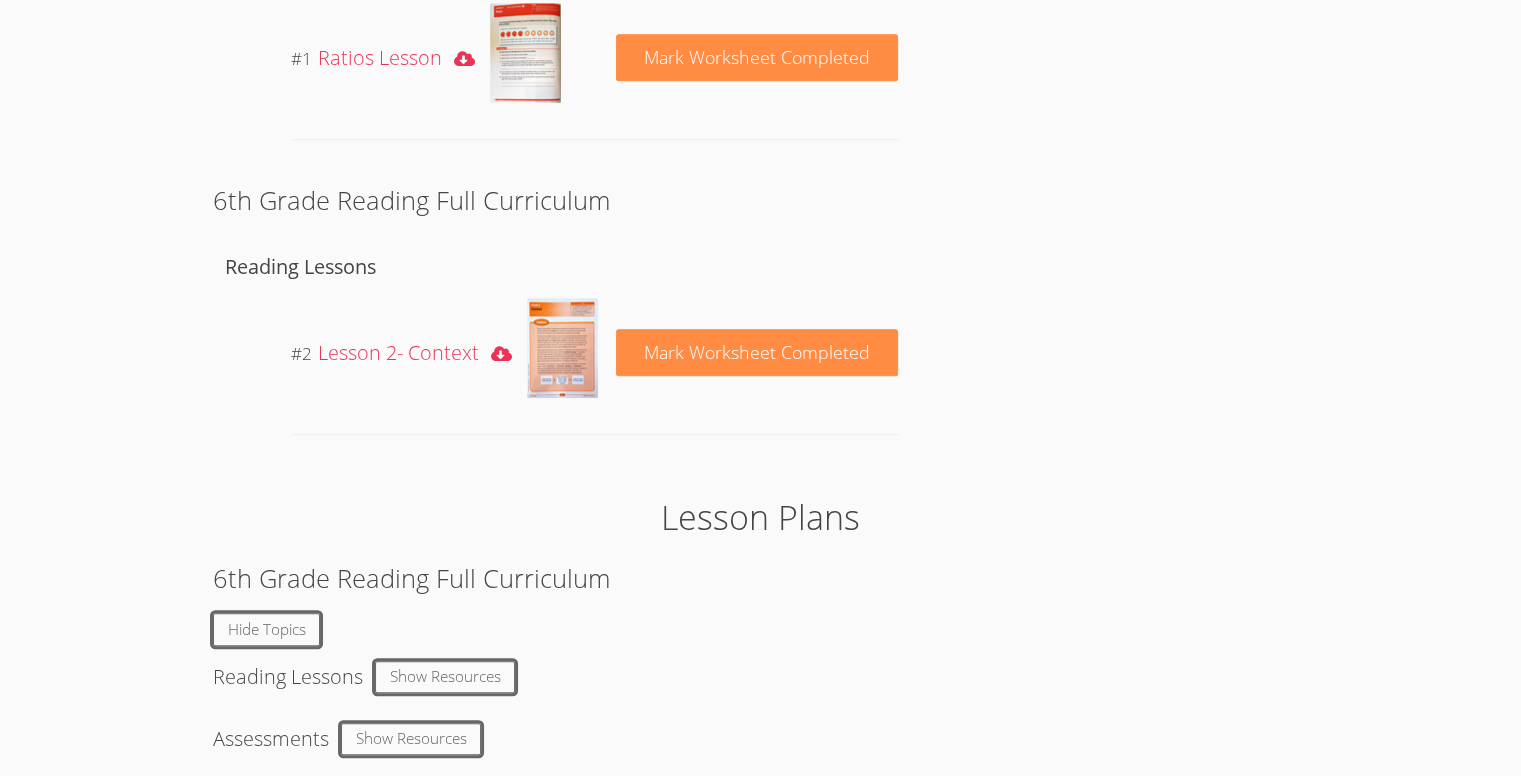 scroll, scrollTop: 1880, scrollLeft: 0, axis: vertical 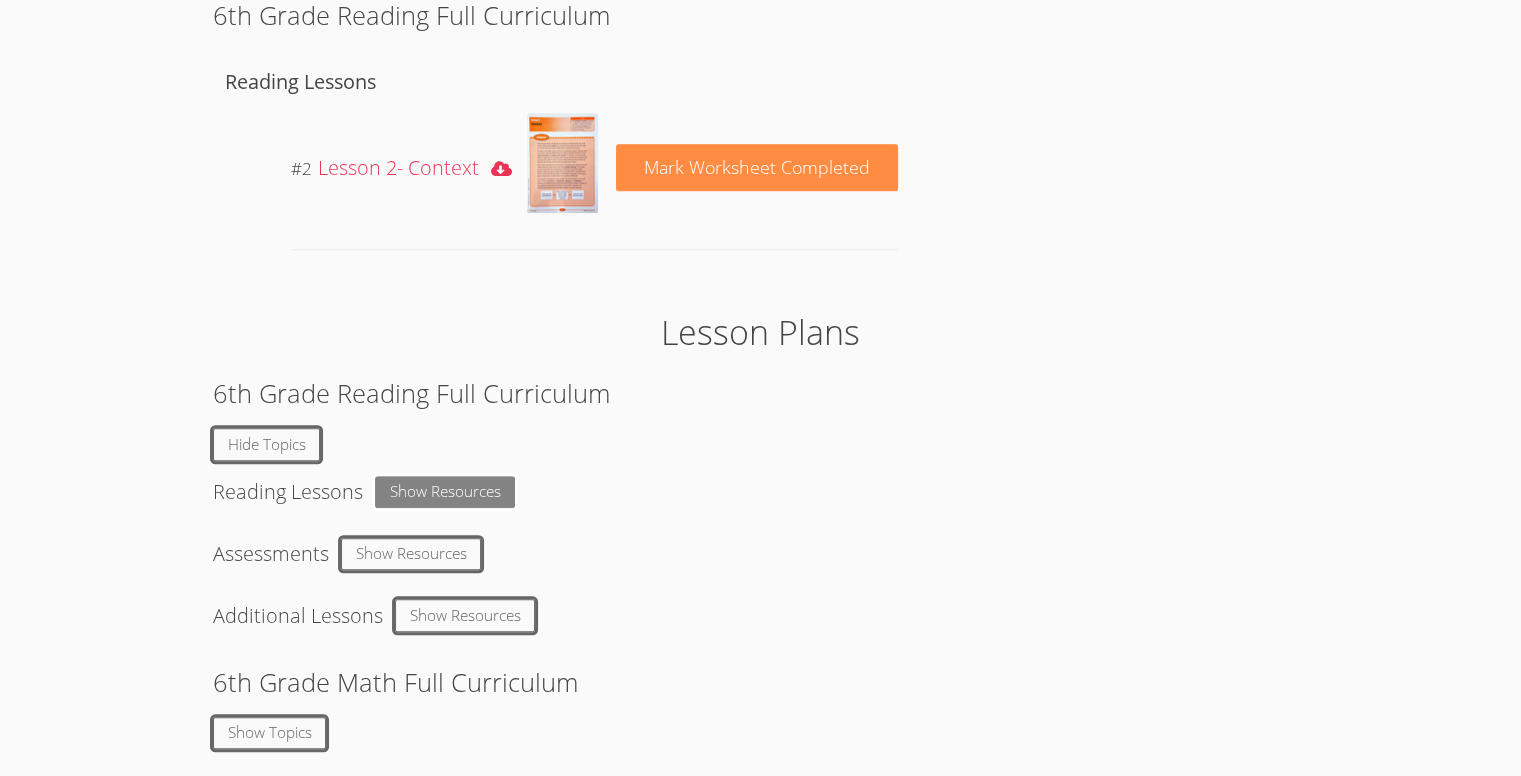 click on "Show Resources" at bounding box center [445, 492] 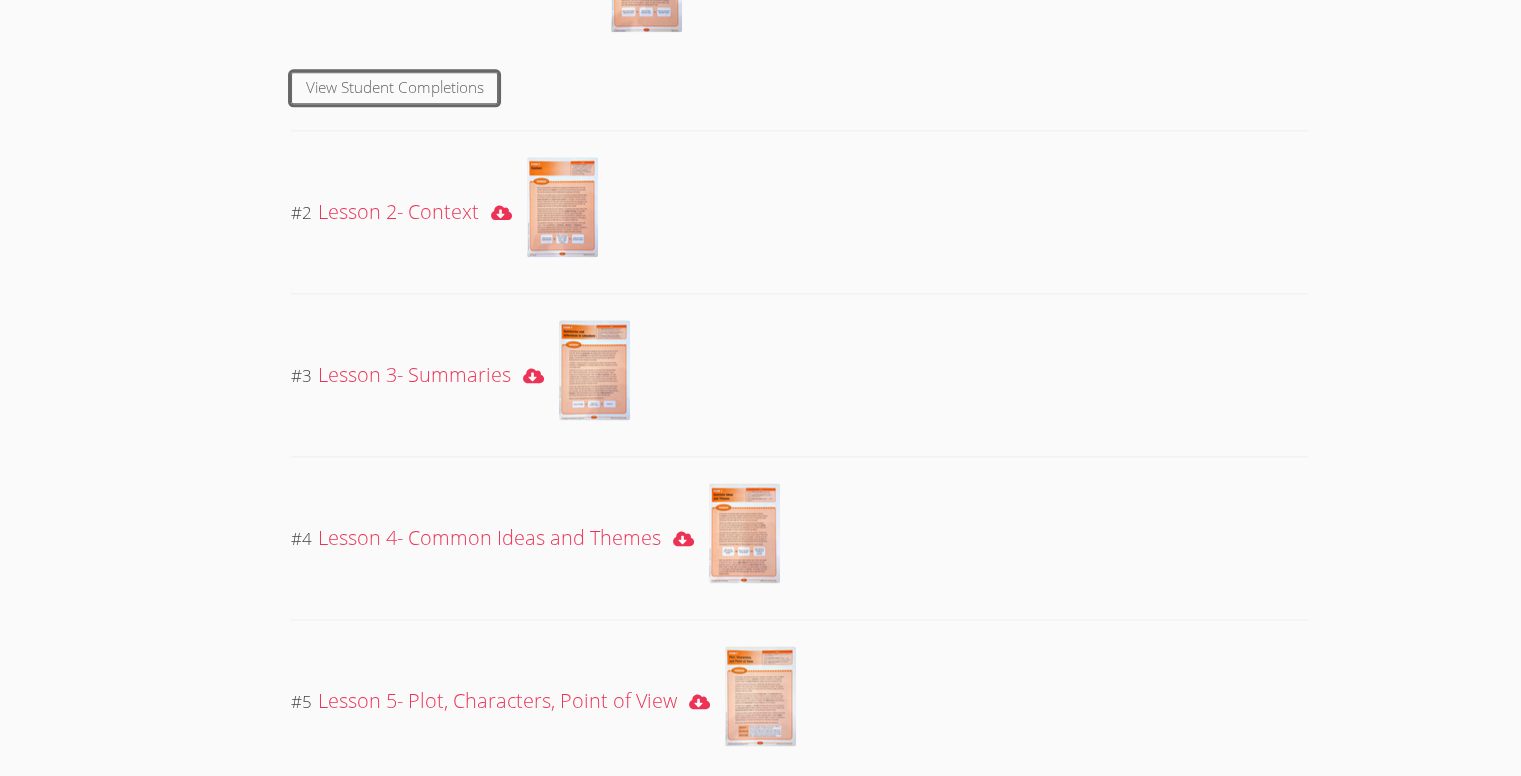 scroll, scrollTop: 2476, scrollLeft: 0, axis: vertical 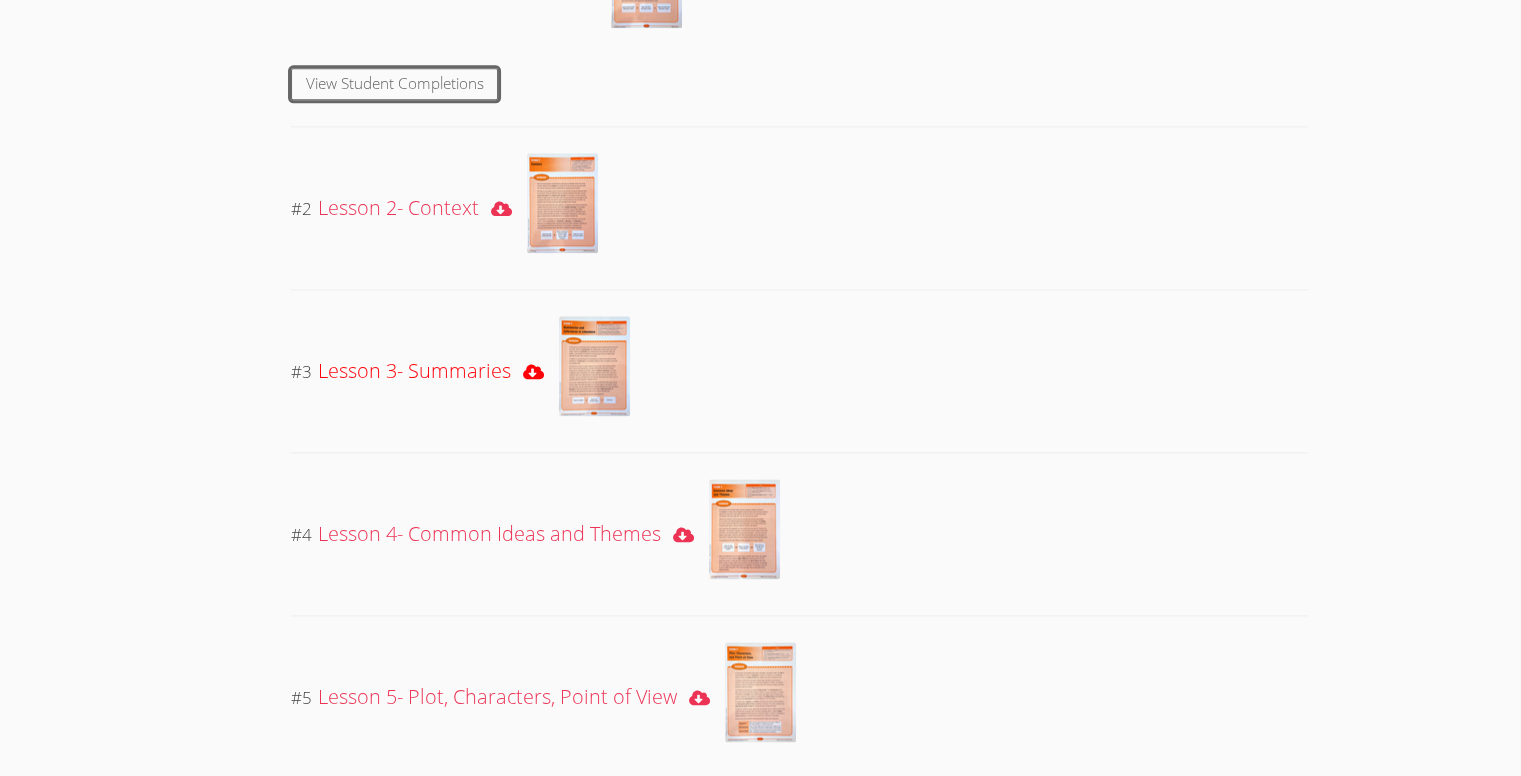 click 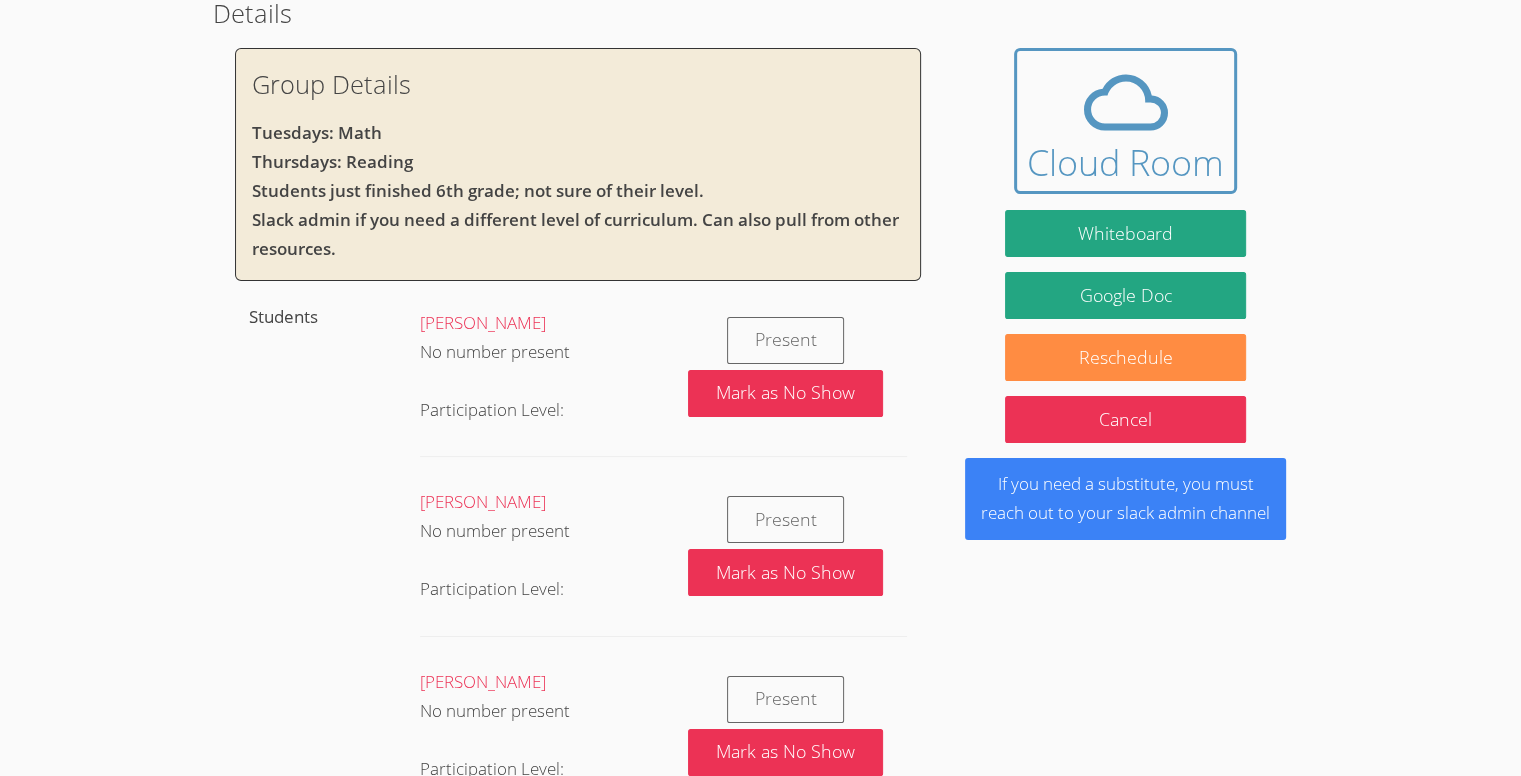 scroll, scrollTop: 0, scrollLeft: 0, axis: both 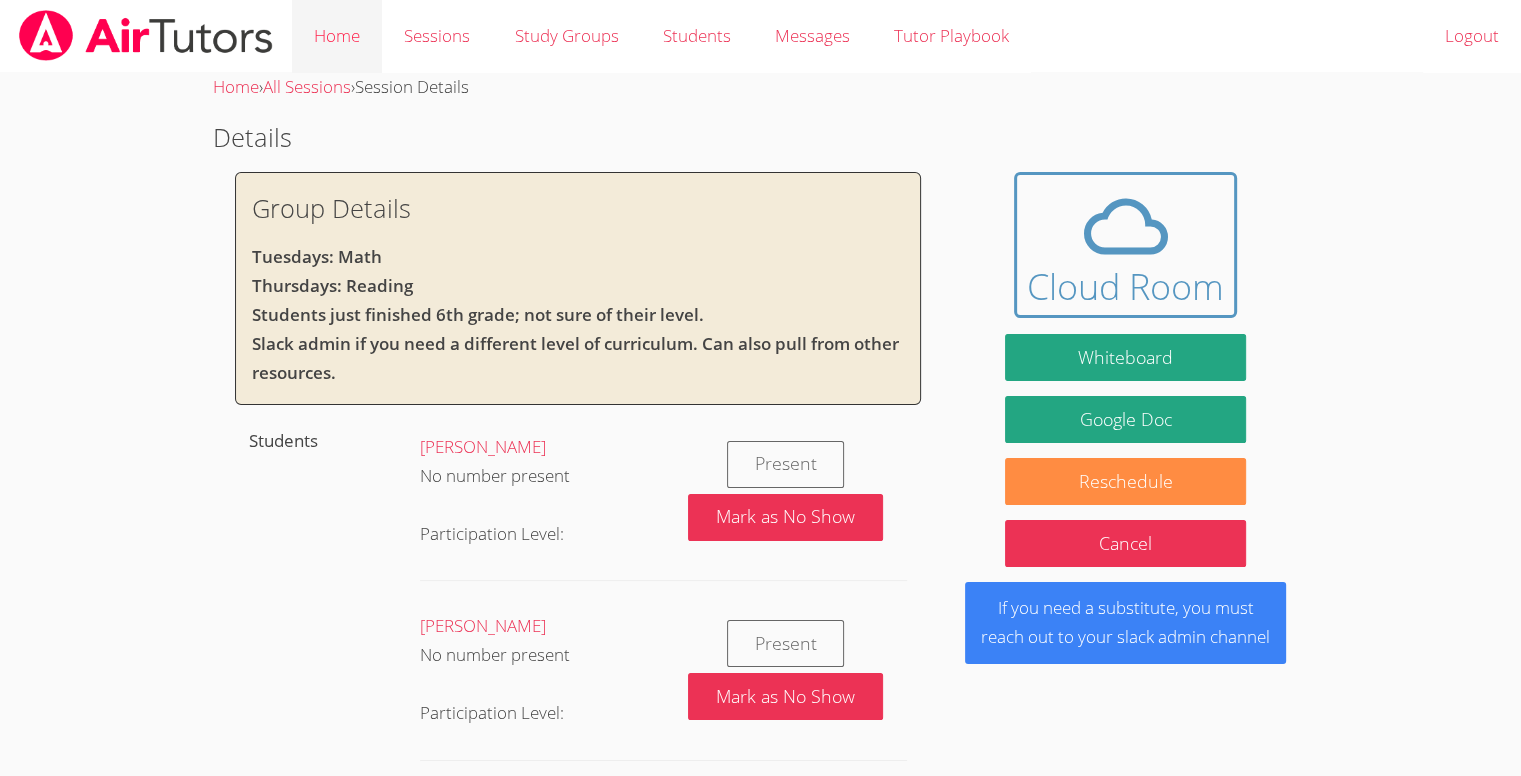 click on "Home" at bounding box center (337, 36) 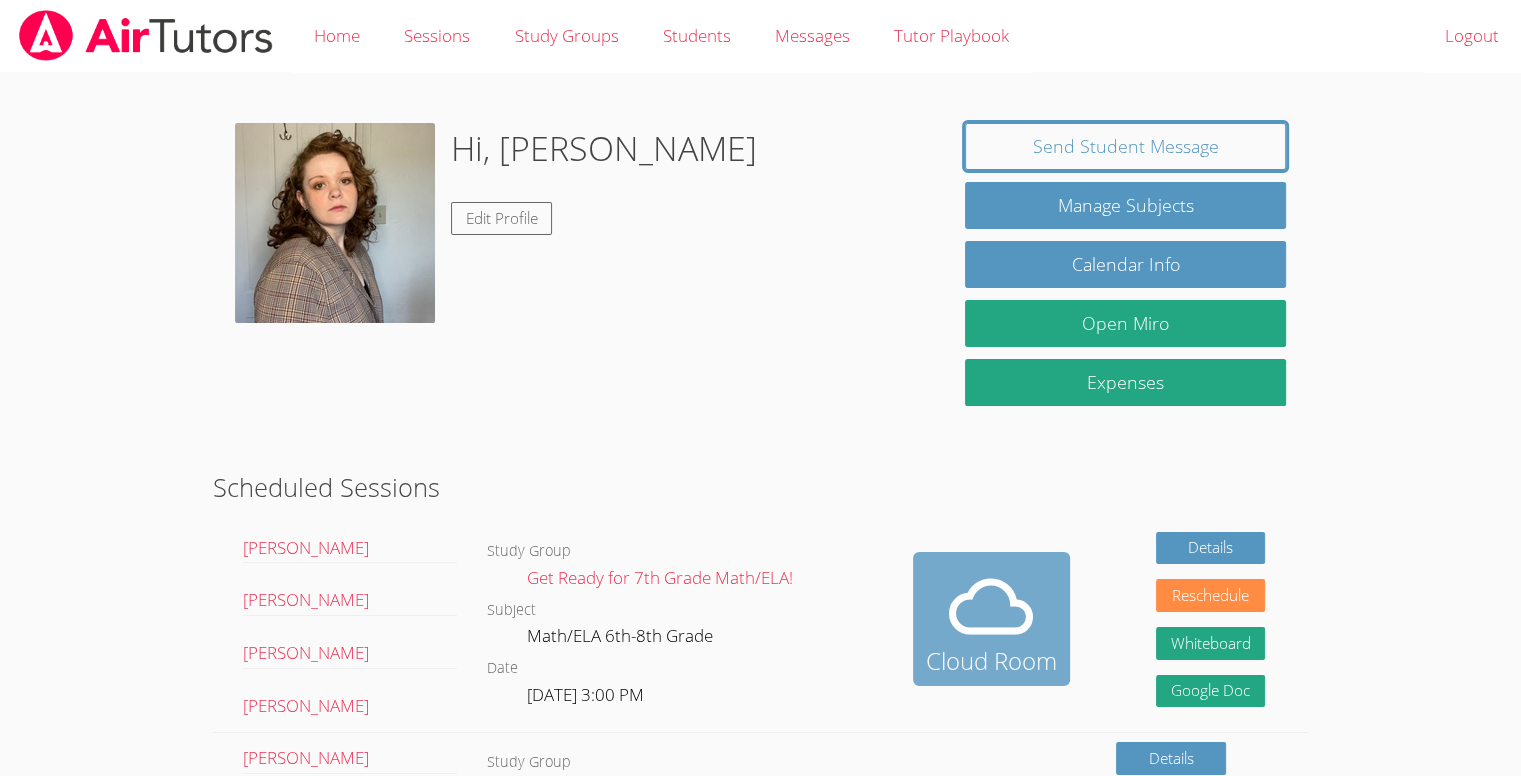 click at bounding box center (991, 607) 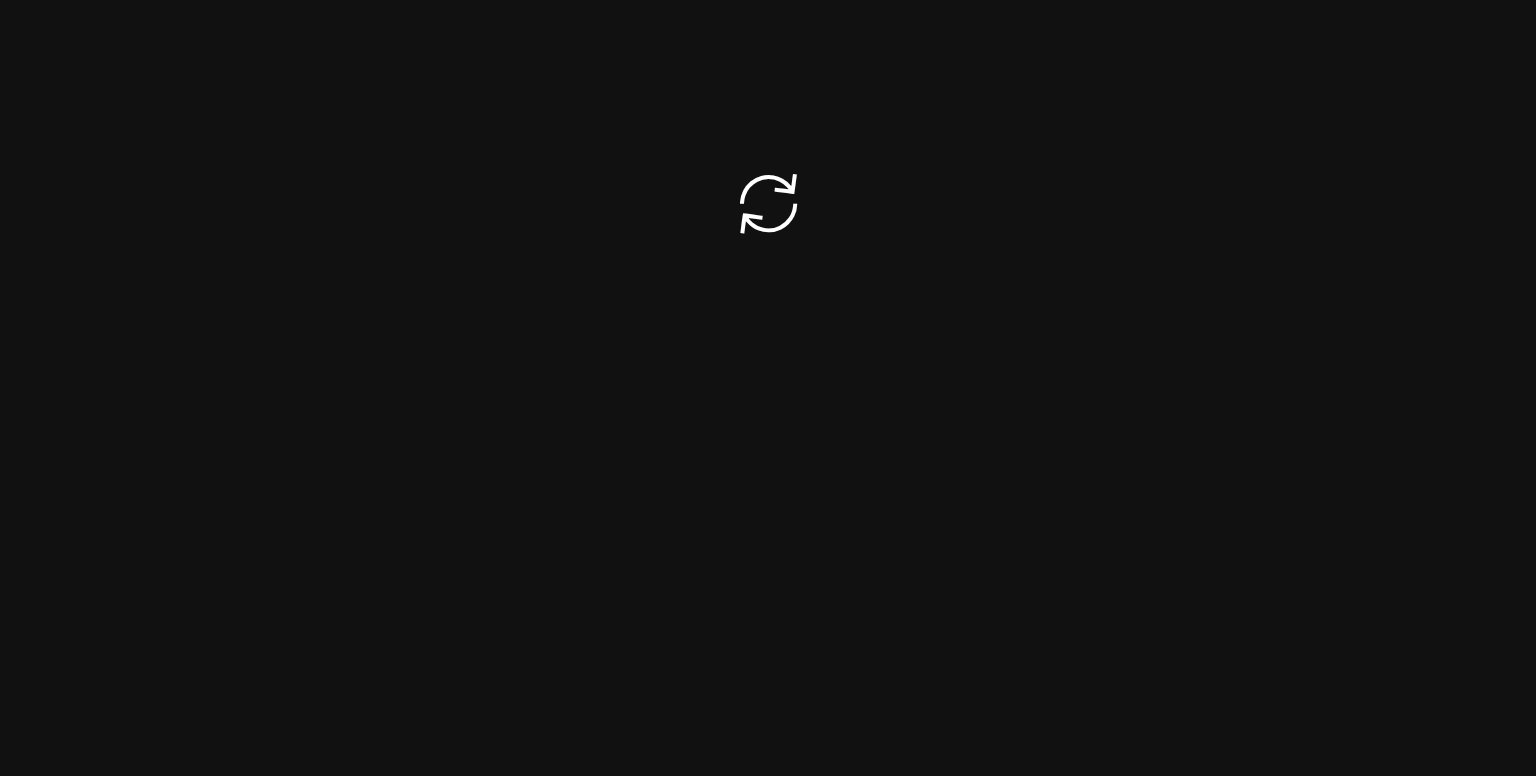 scroll, scrollTop: 0, scrollLeft: 0, axis: both 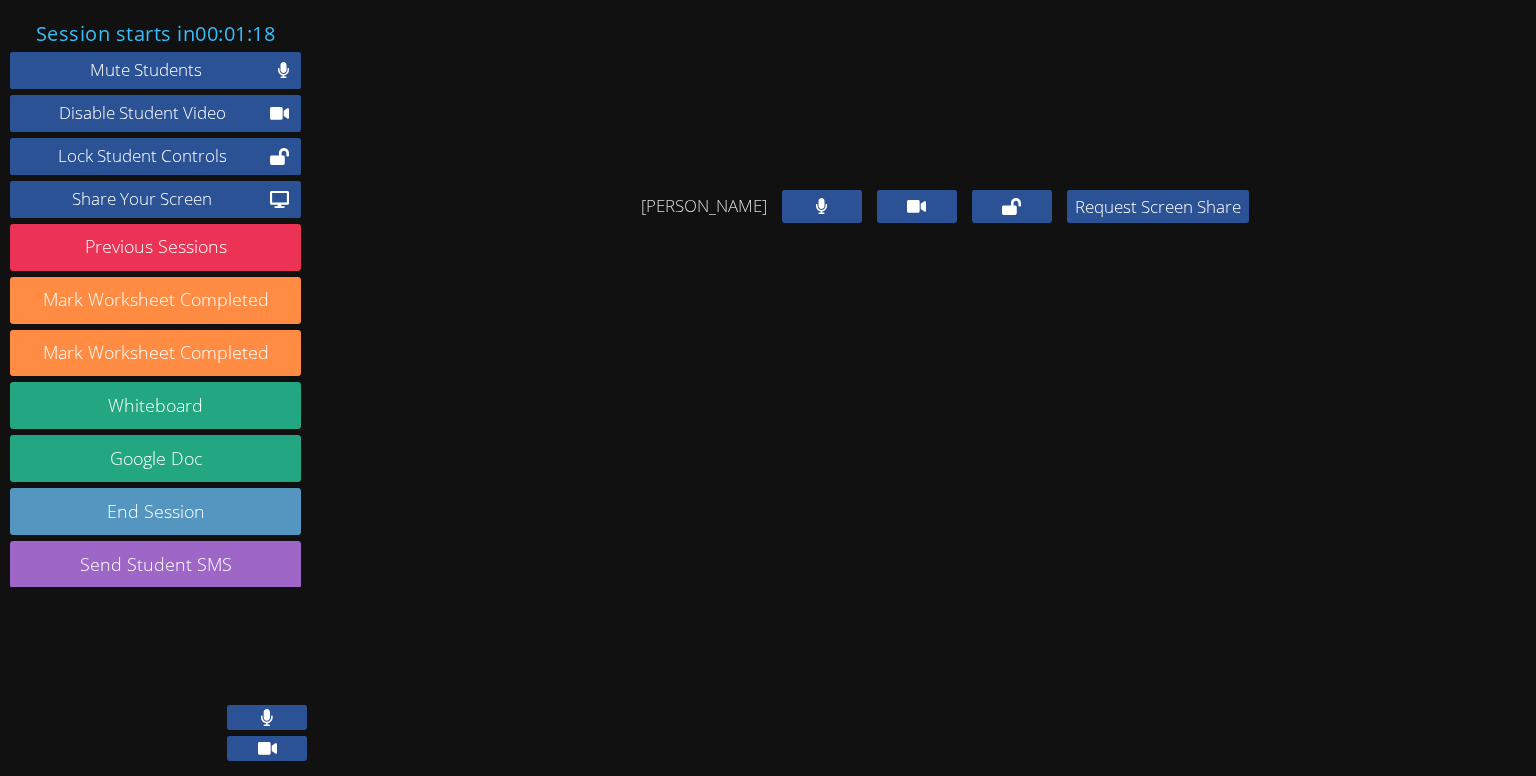 click at bounding box center (267, 717) 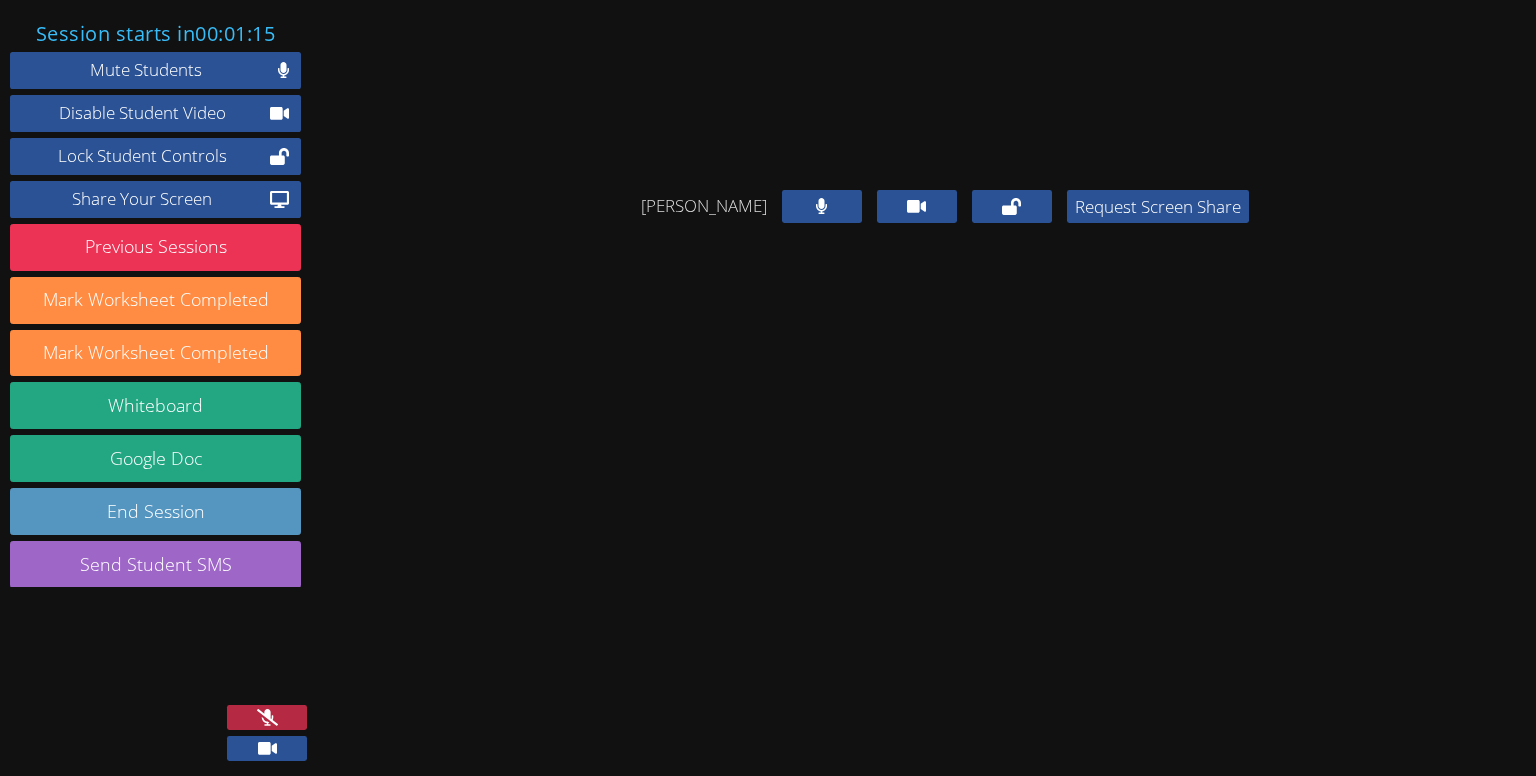 click at bounding box center [267, 717] 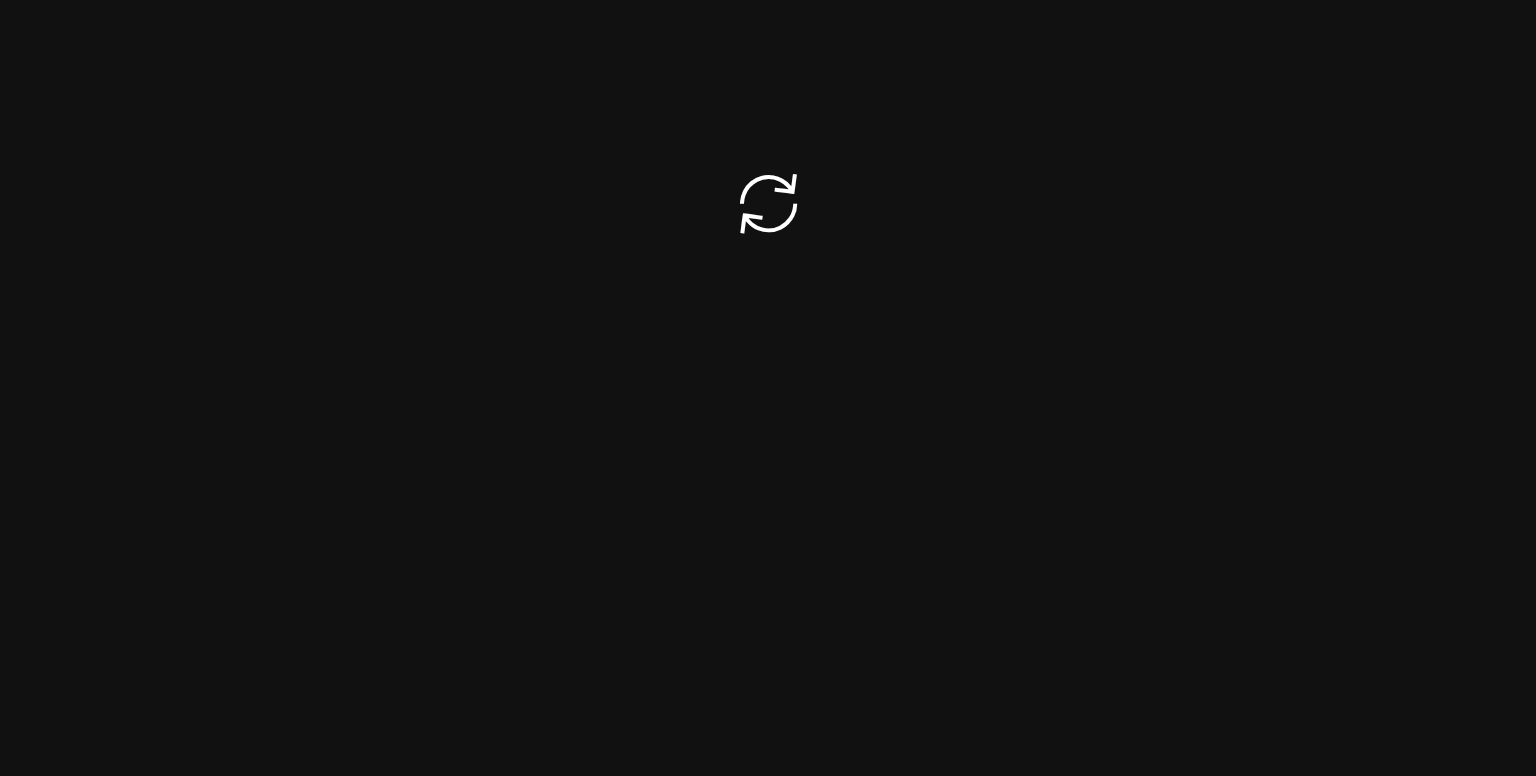 scroll, scrollTop: 0, scrollLeft: 0, axis: both 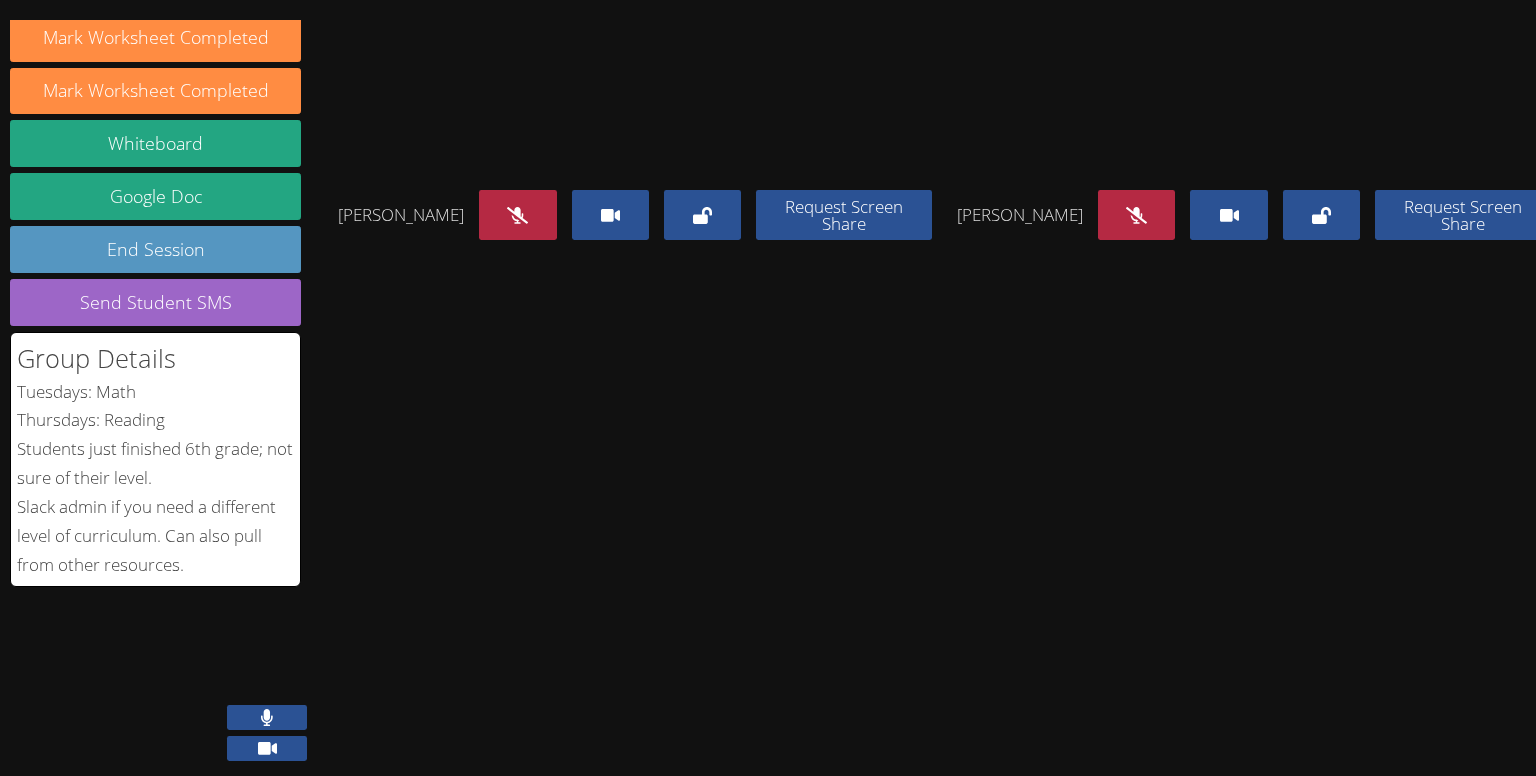 click at bounding box center (267, 717) 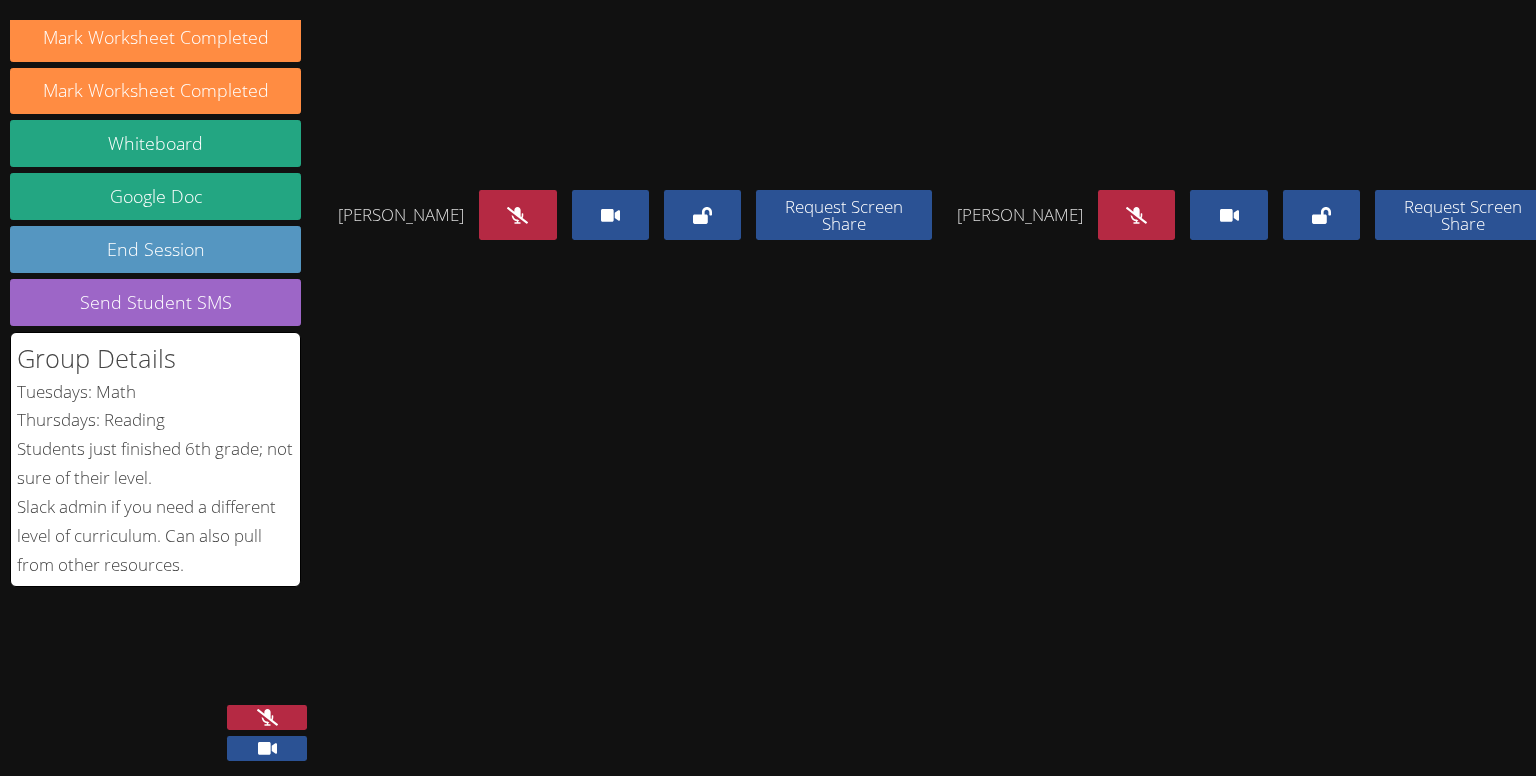 click 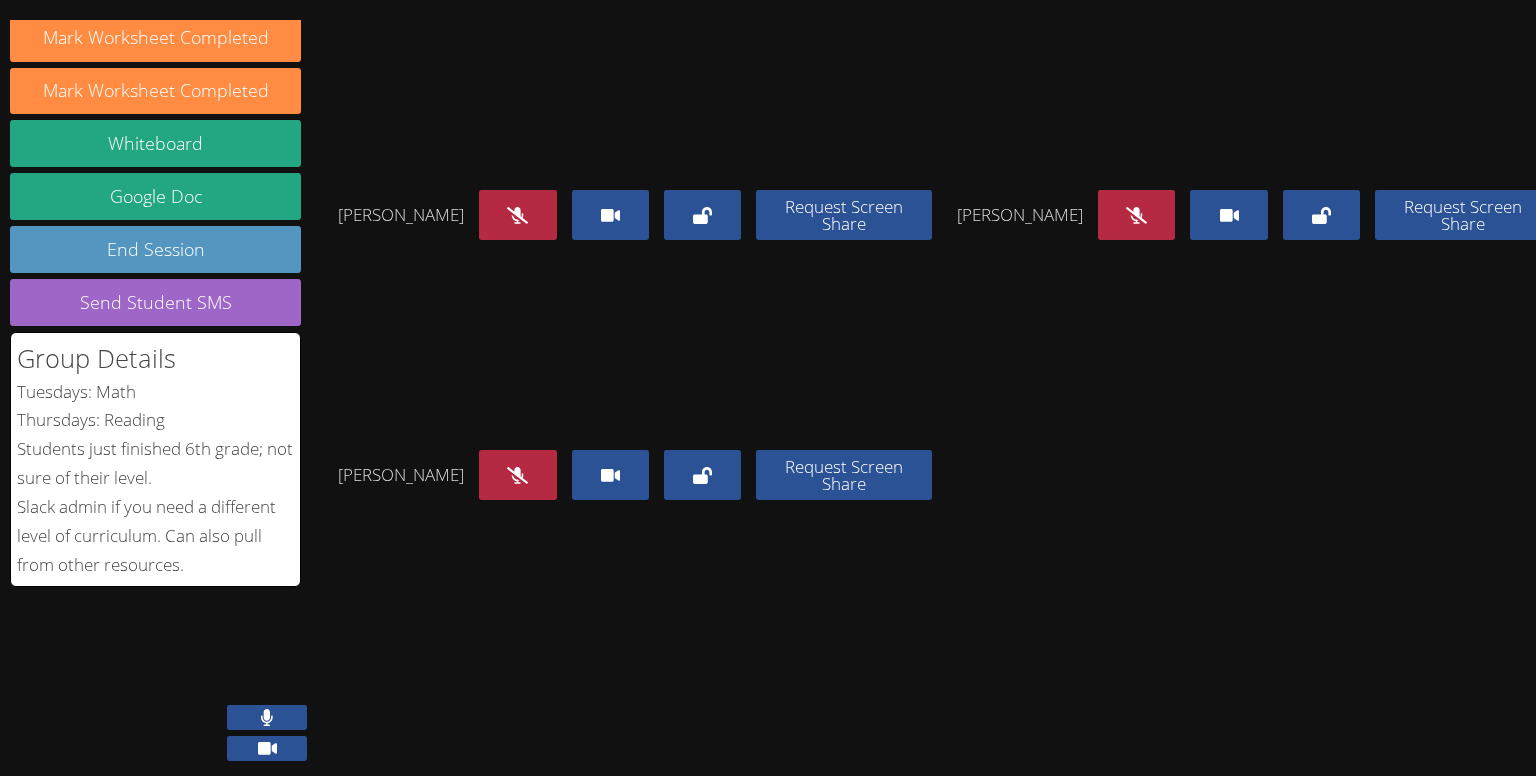 scroll, scrollTop: 103, scrollLeft: 0, axis: vertical 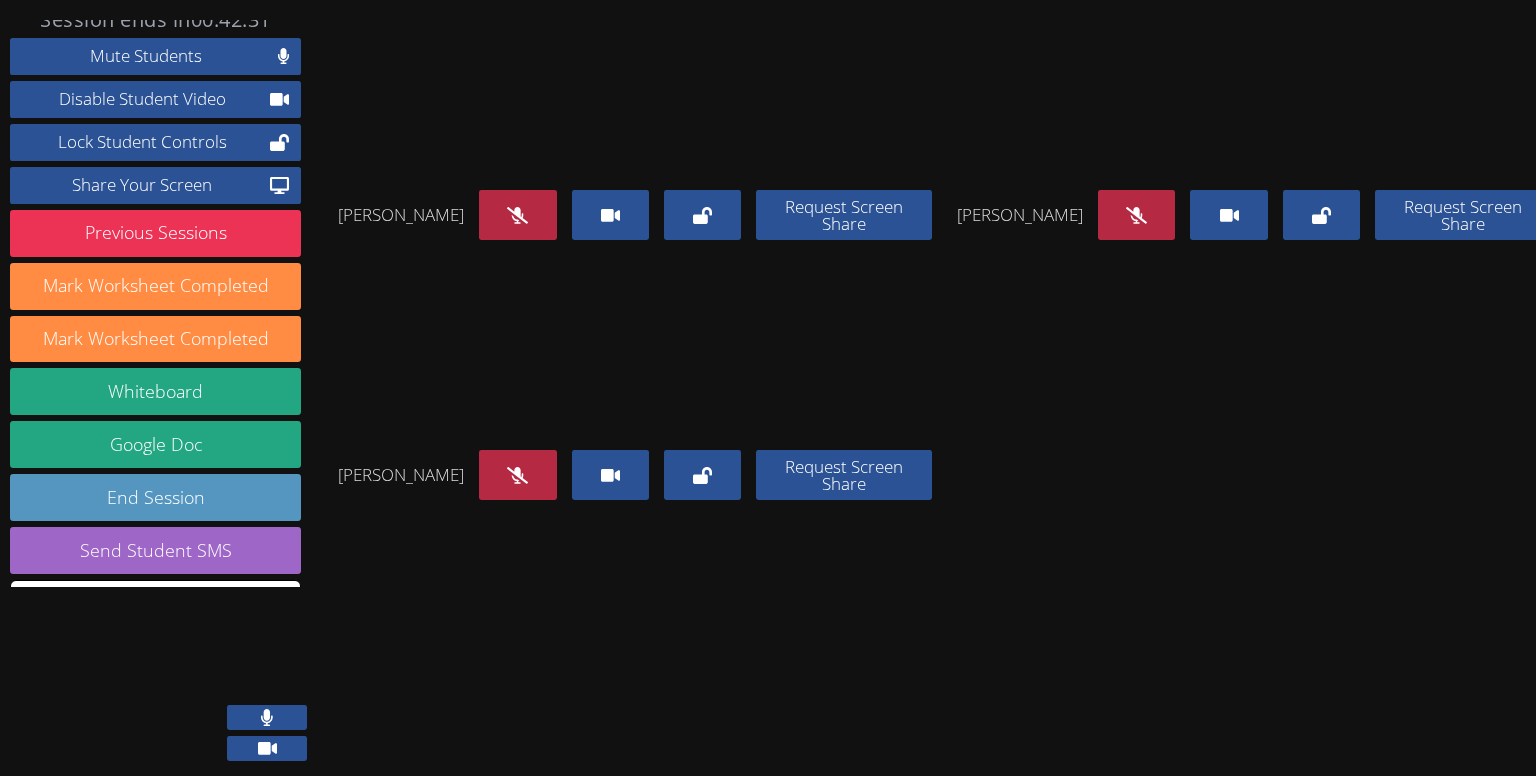 click at bounding box center [267, 717] 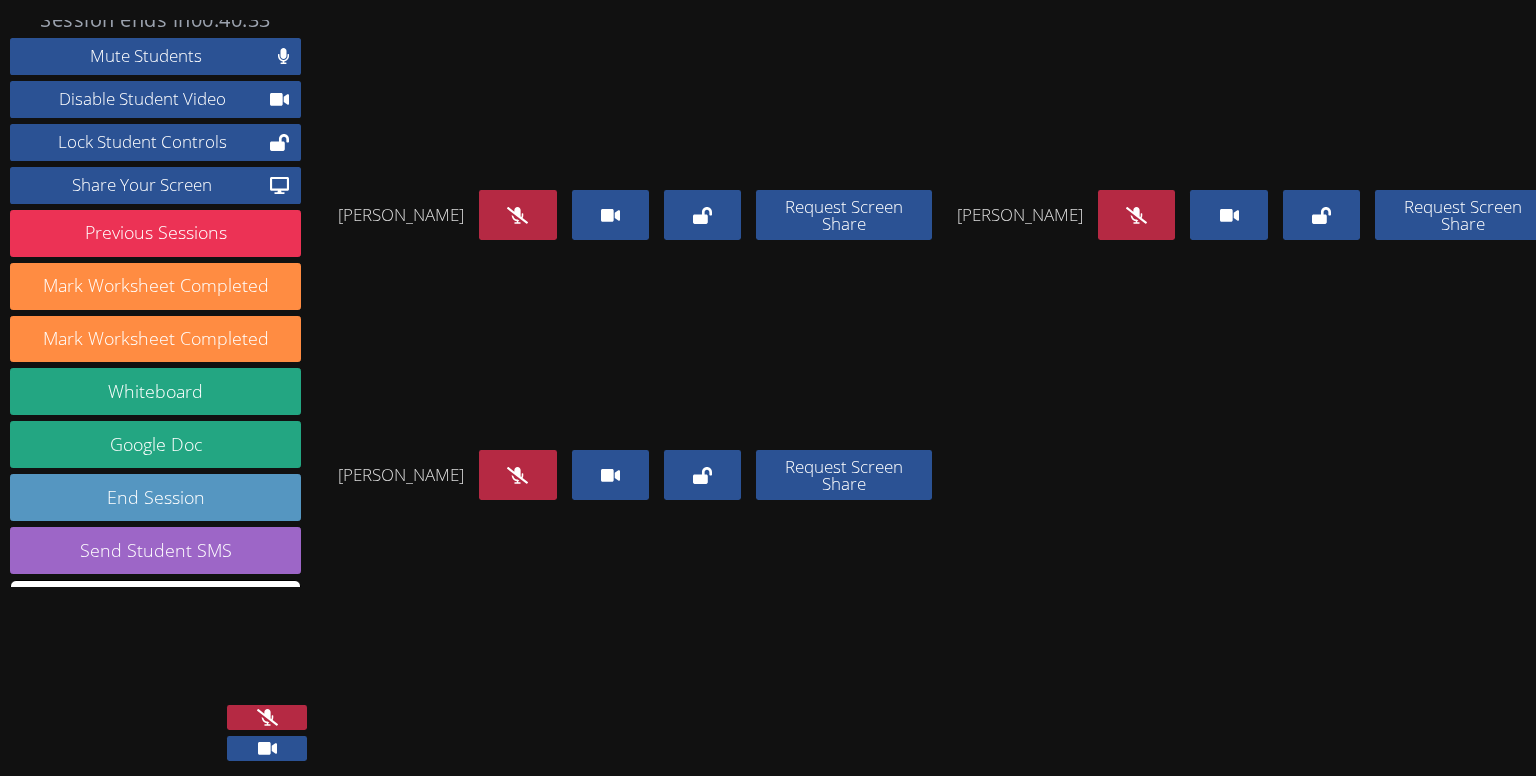 click at bounding box center (160, 662) 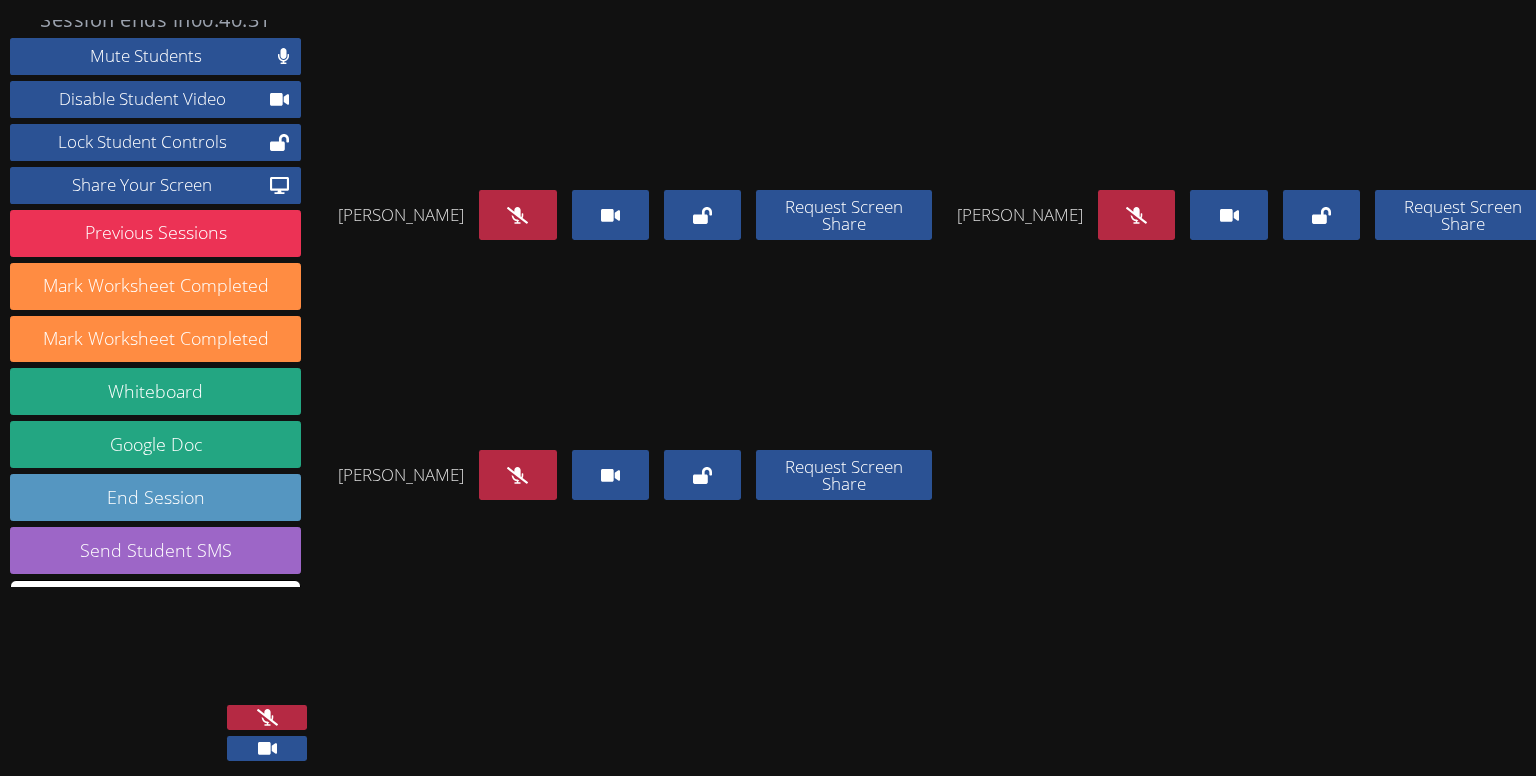 click at bounding box center [267, 717] 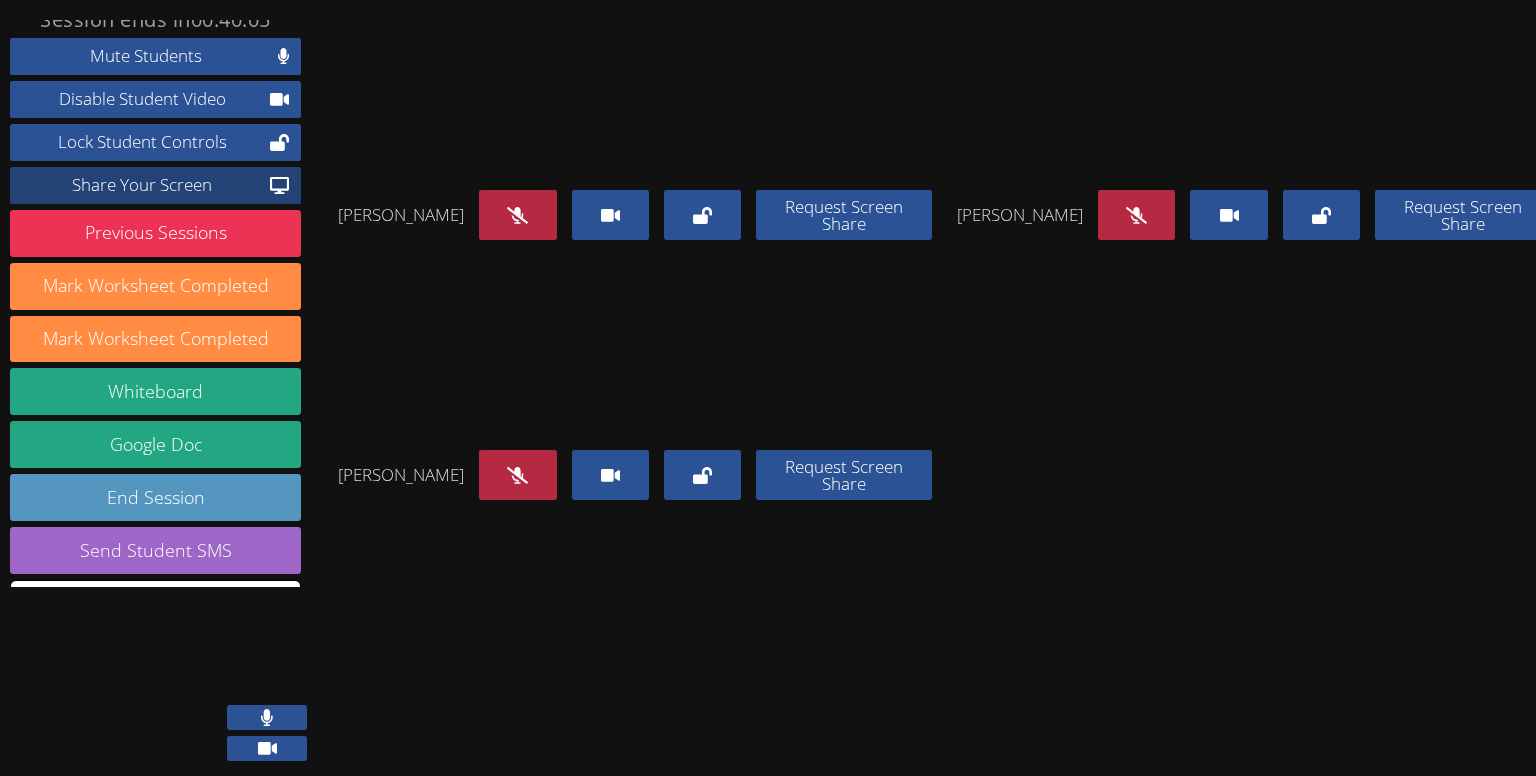 scroll, scrollTop: 0, scrollLeft: 0, axis: both 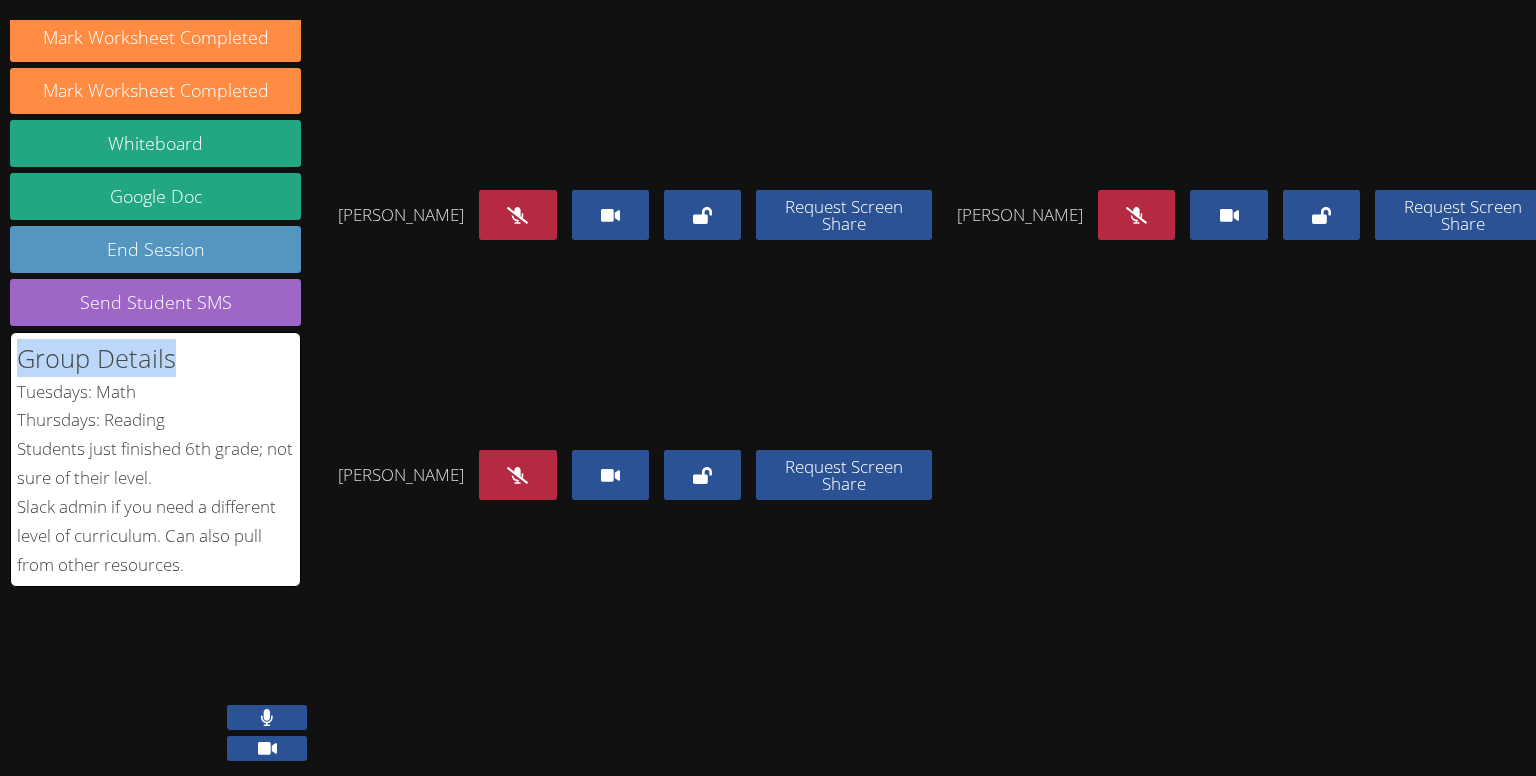drag, startPoint x: 180, startPoint y: 332, endPoint x: 16, endPoint y: 331, distance: 164.00305 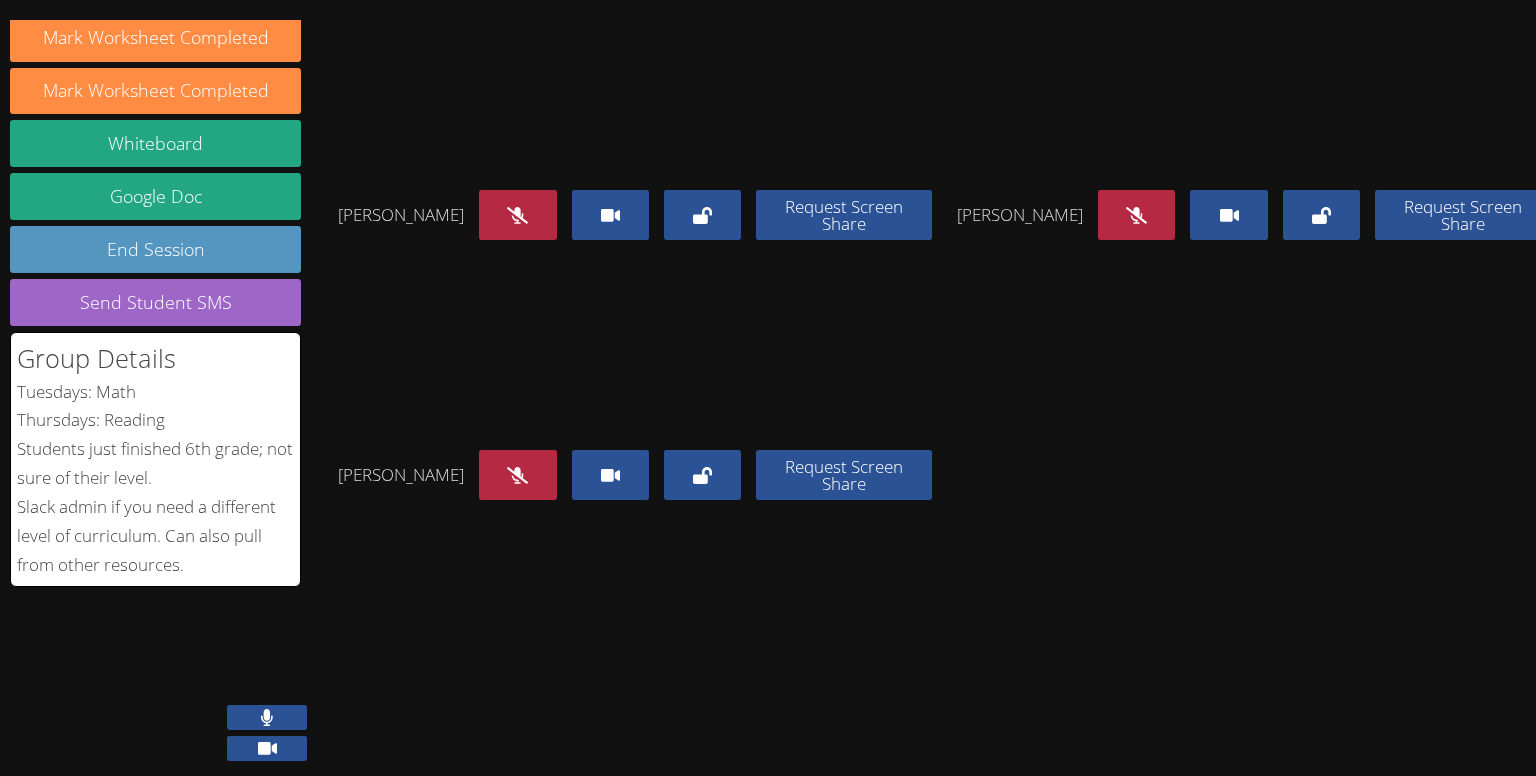 scroll, scrollTop: 0, scrollLeft: 0, axis: both 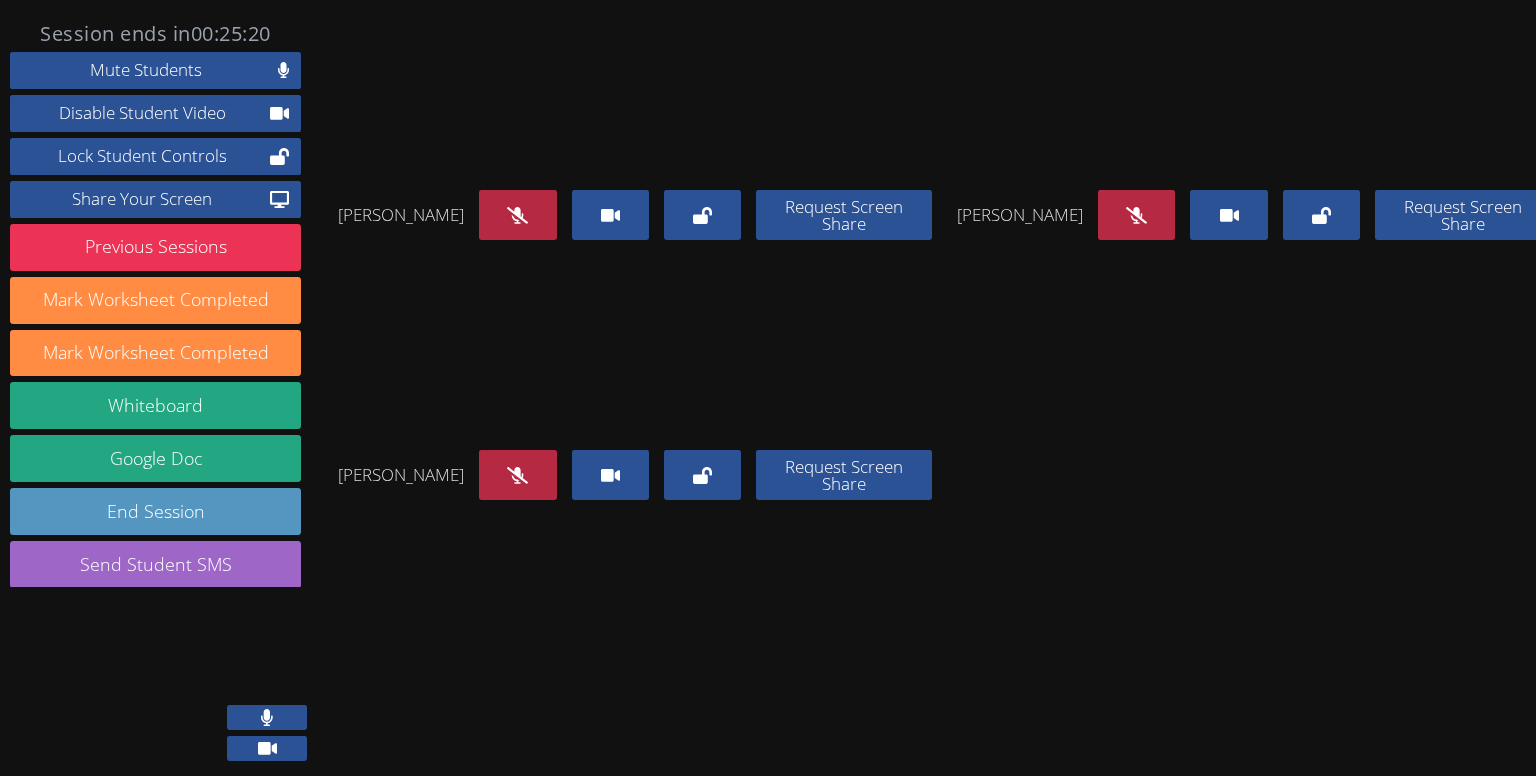 click at bounding box center [267, 717] 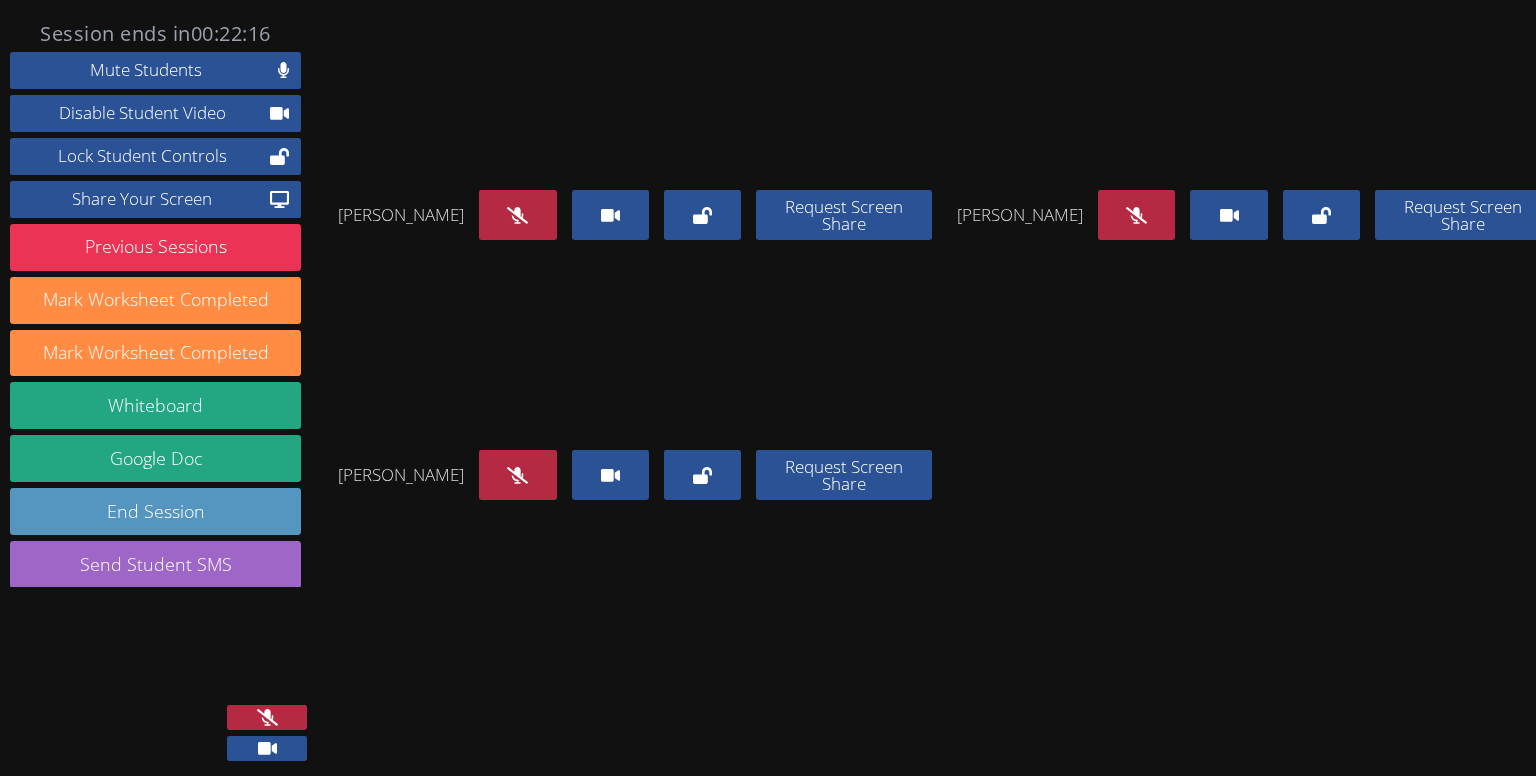 scroll, scrollTop: 0, scrollLeft: 0, axis: both 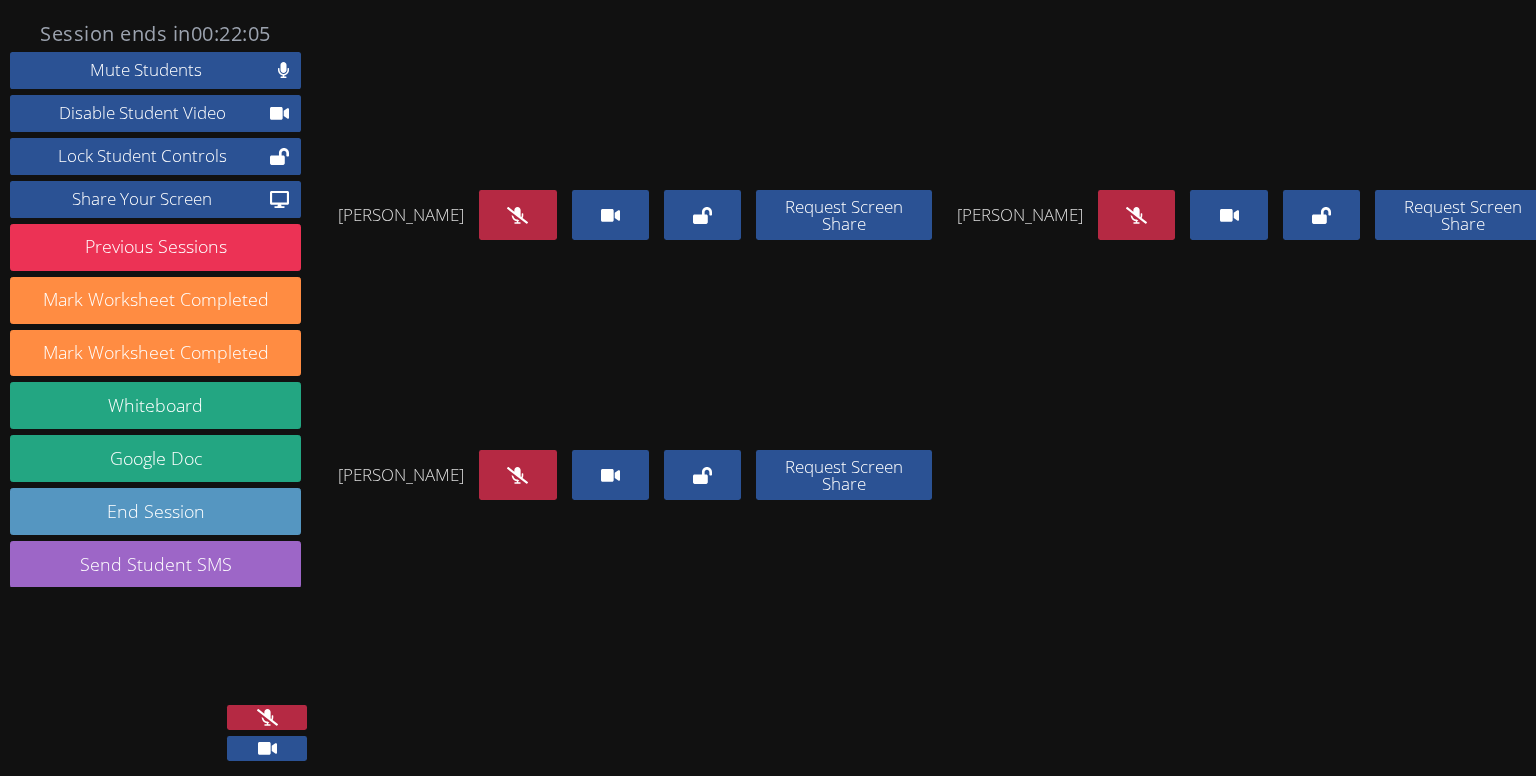 click 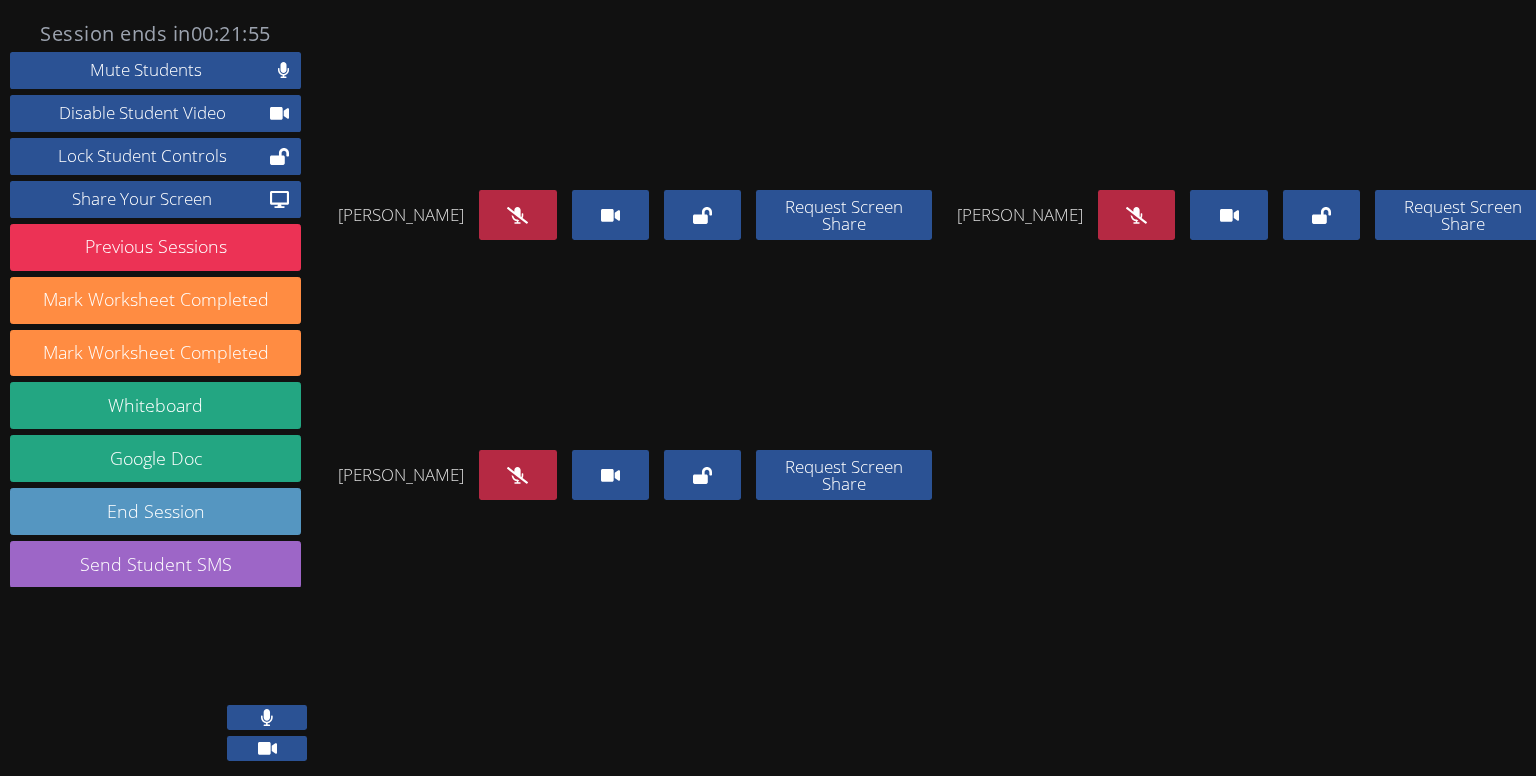 click 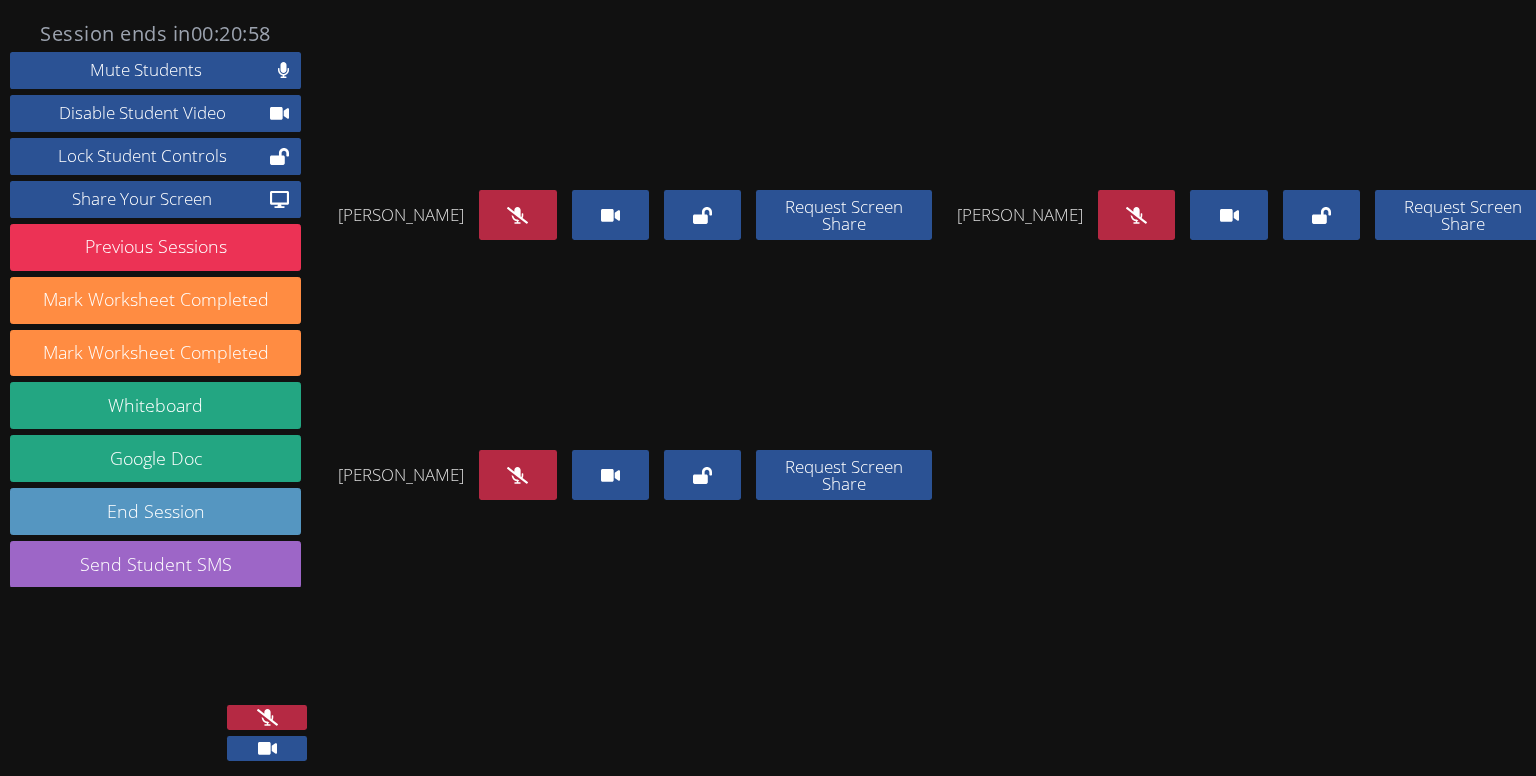 click at bounding box center (267, 717) 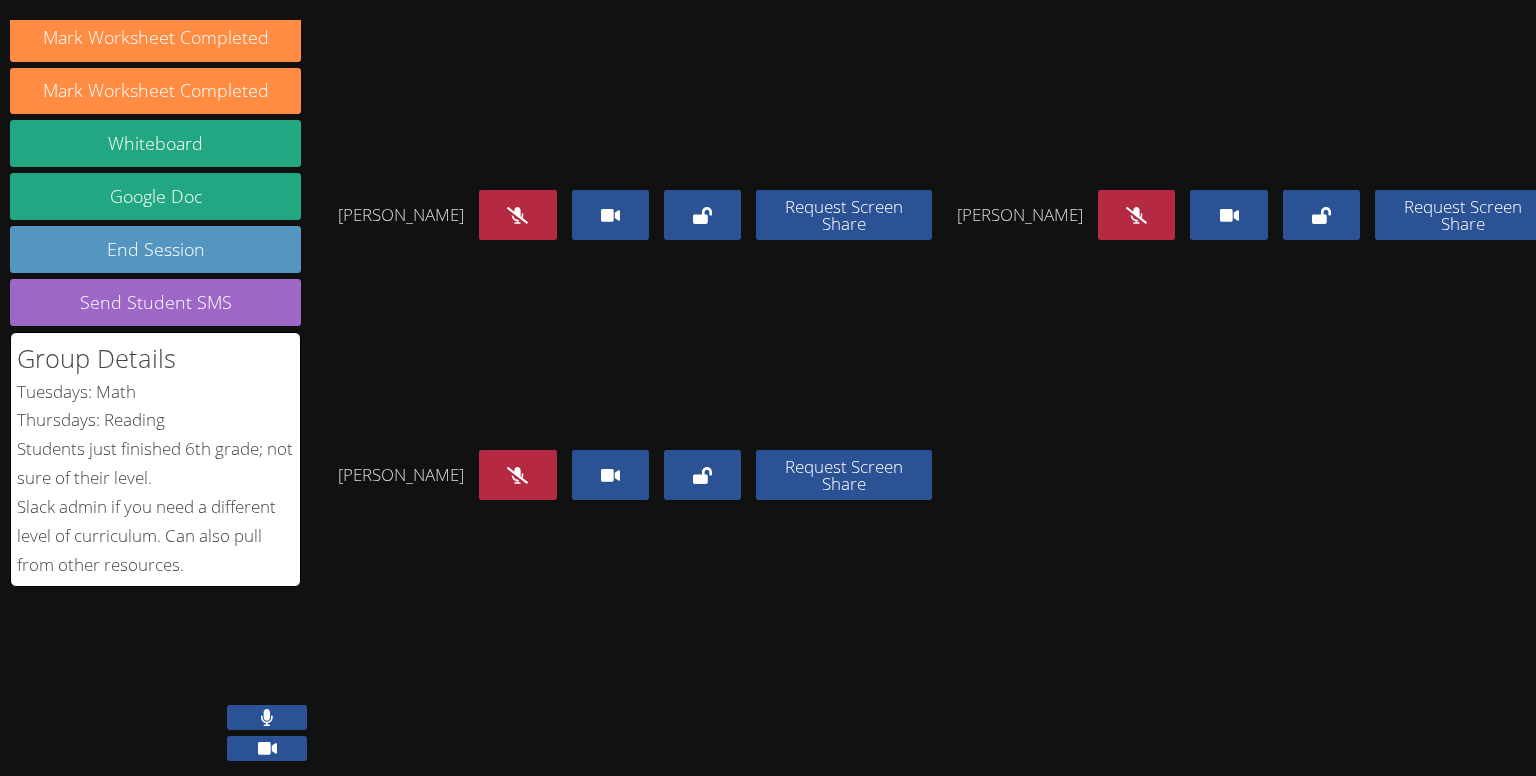 scroll, scrollTop: 0, scrollLeft: 0, axis: both 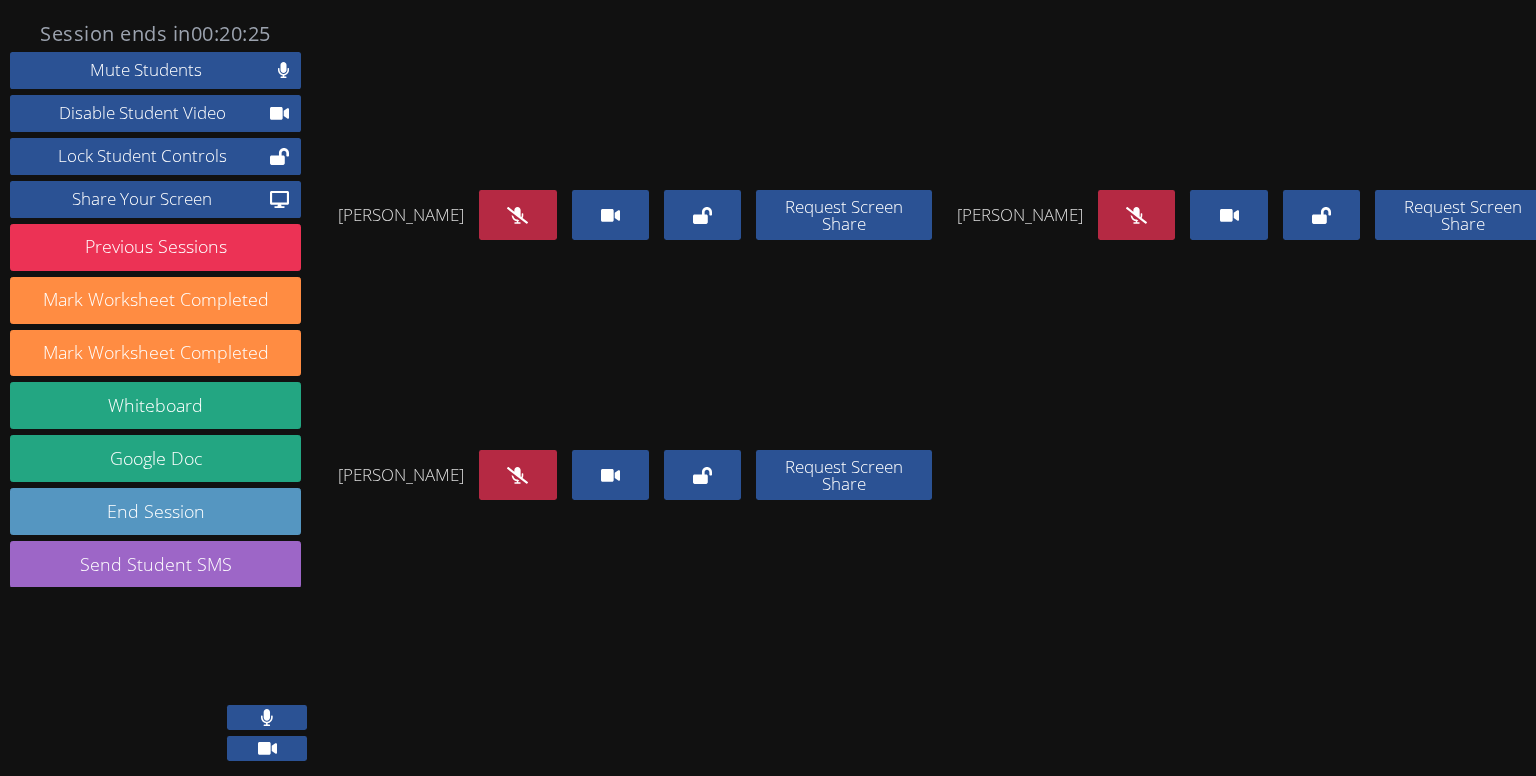 click 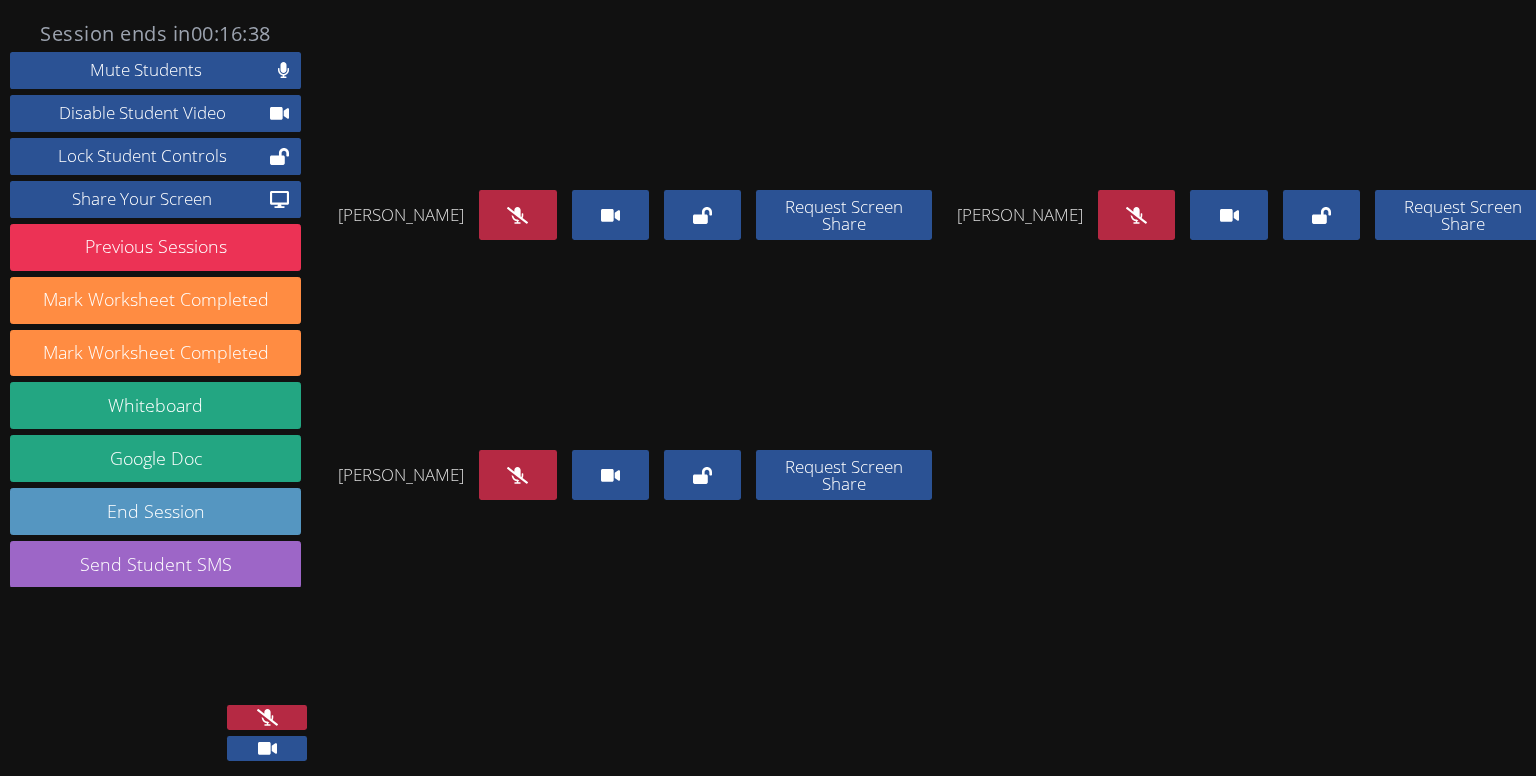 click at bounding box center (267, 717) 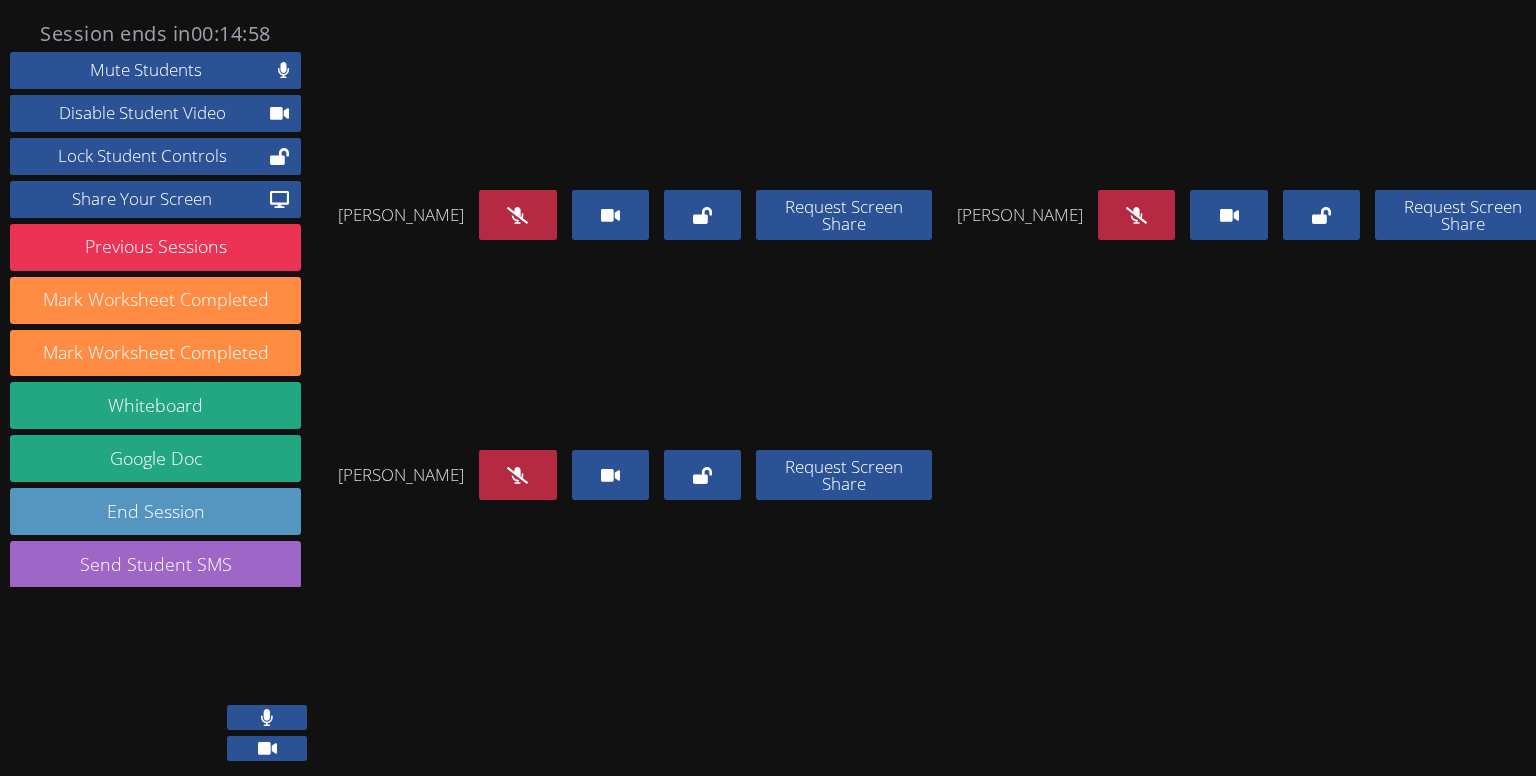 click 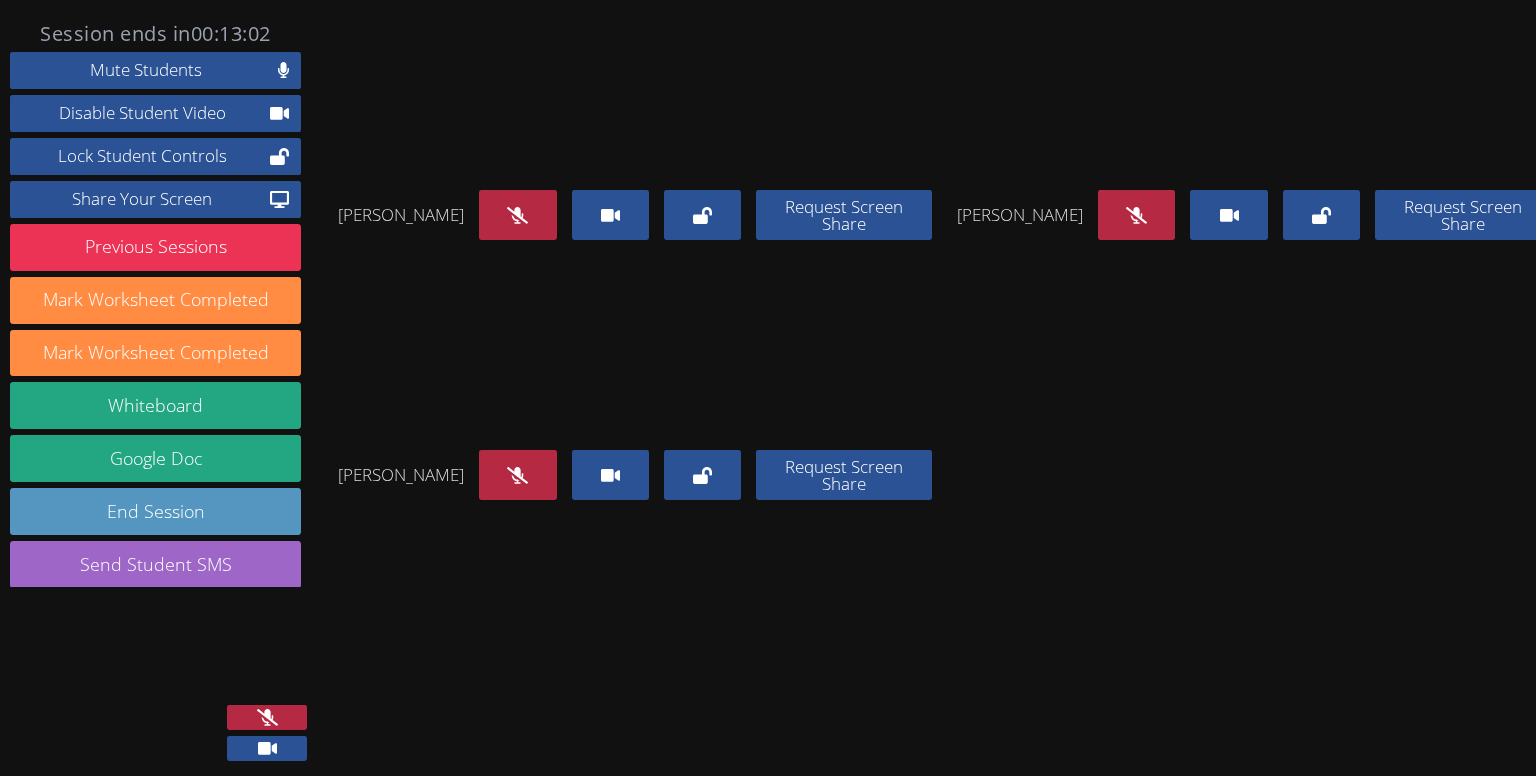 click at bounding box center (160, 662) 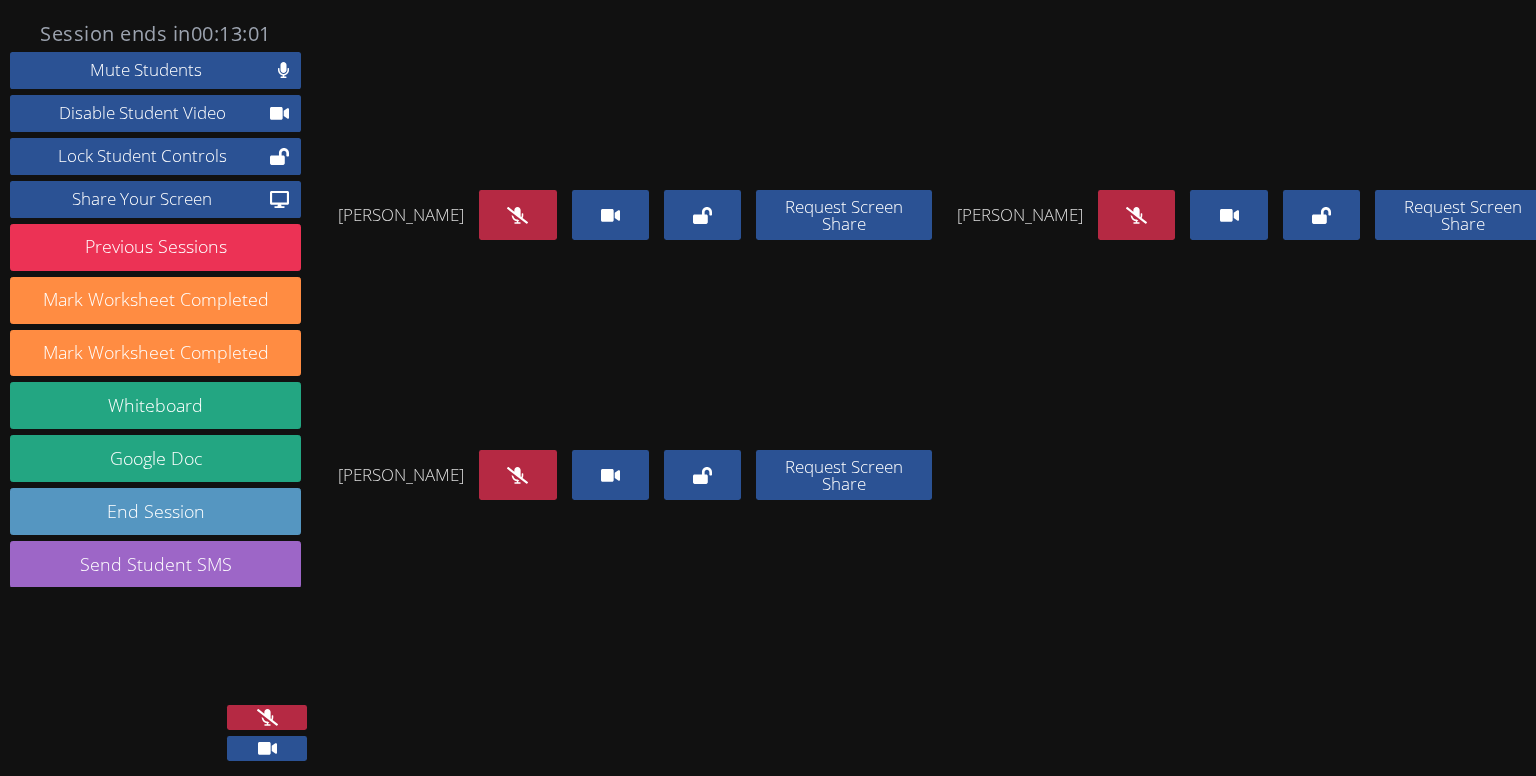 click at bounding box center (160, 662) 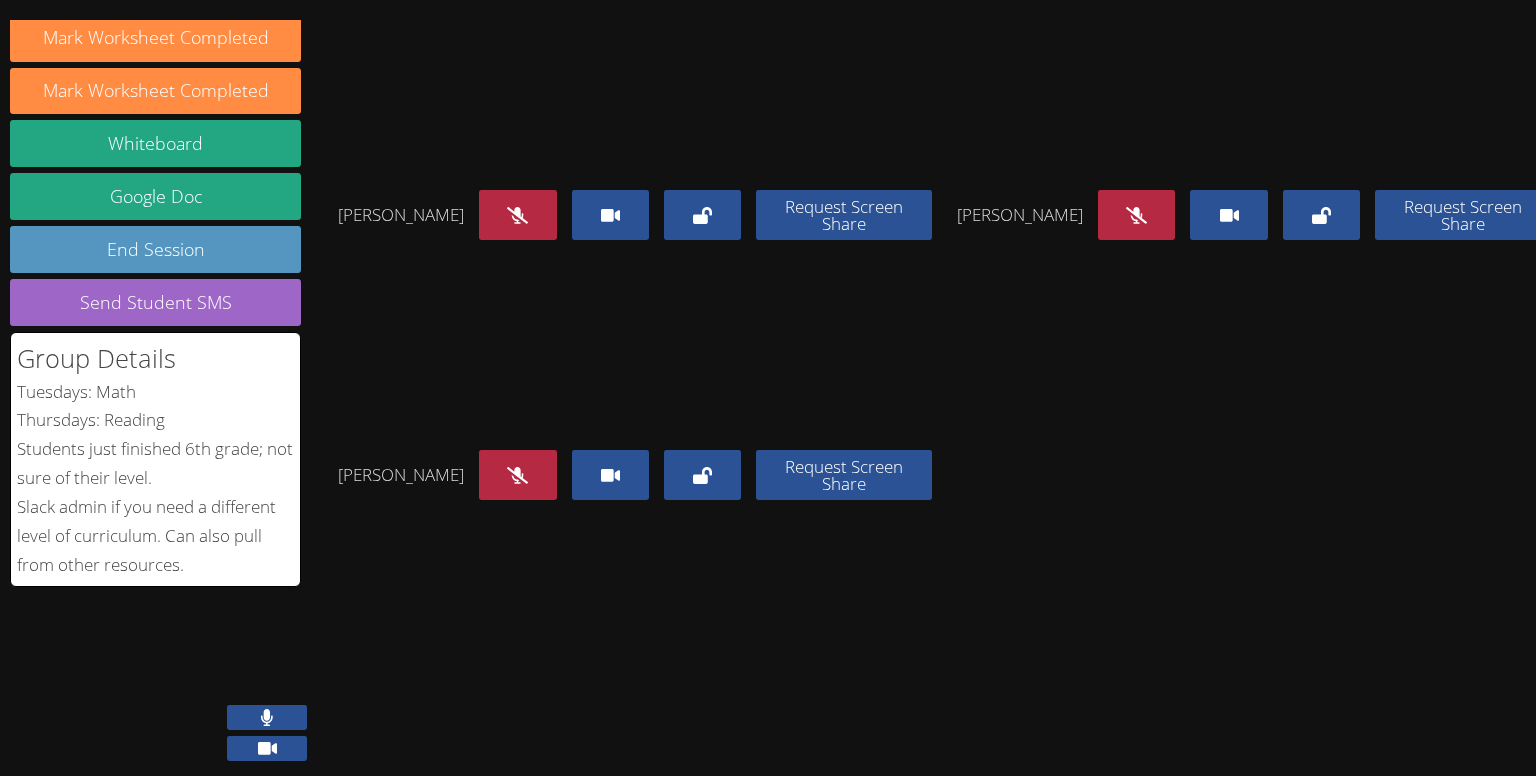 scroll, scrollTop: 0, scrollLeft: 0, axis: both 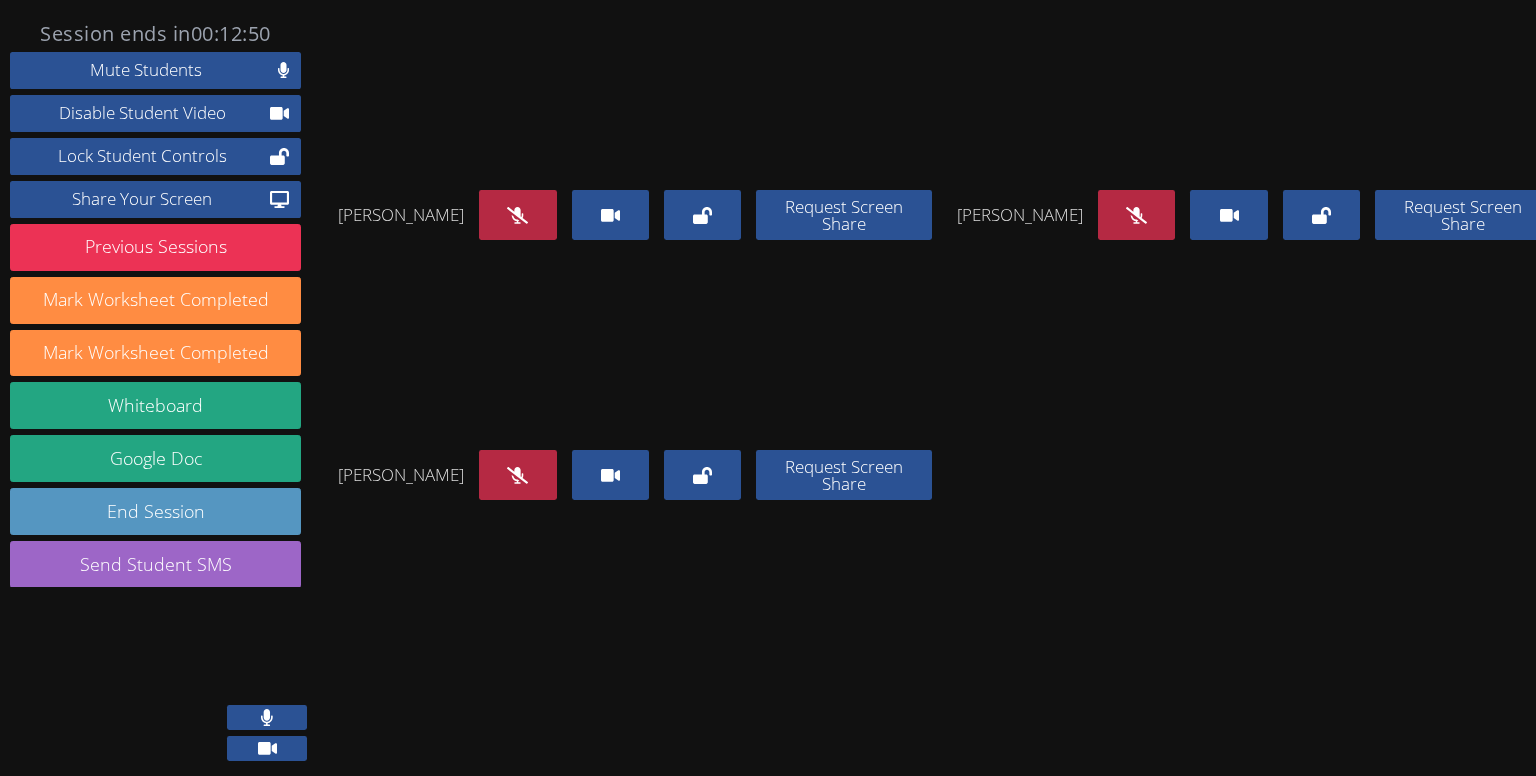 click at bounding box center [267, 717] 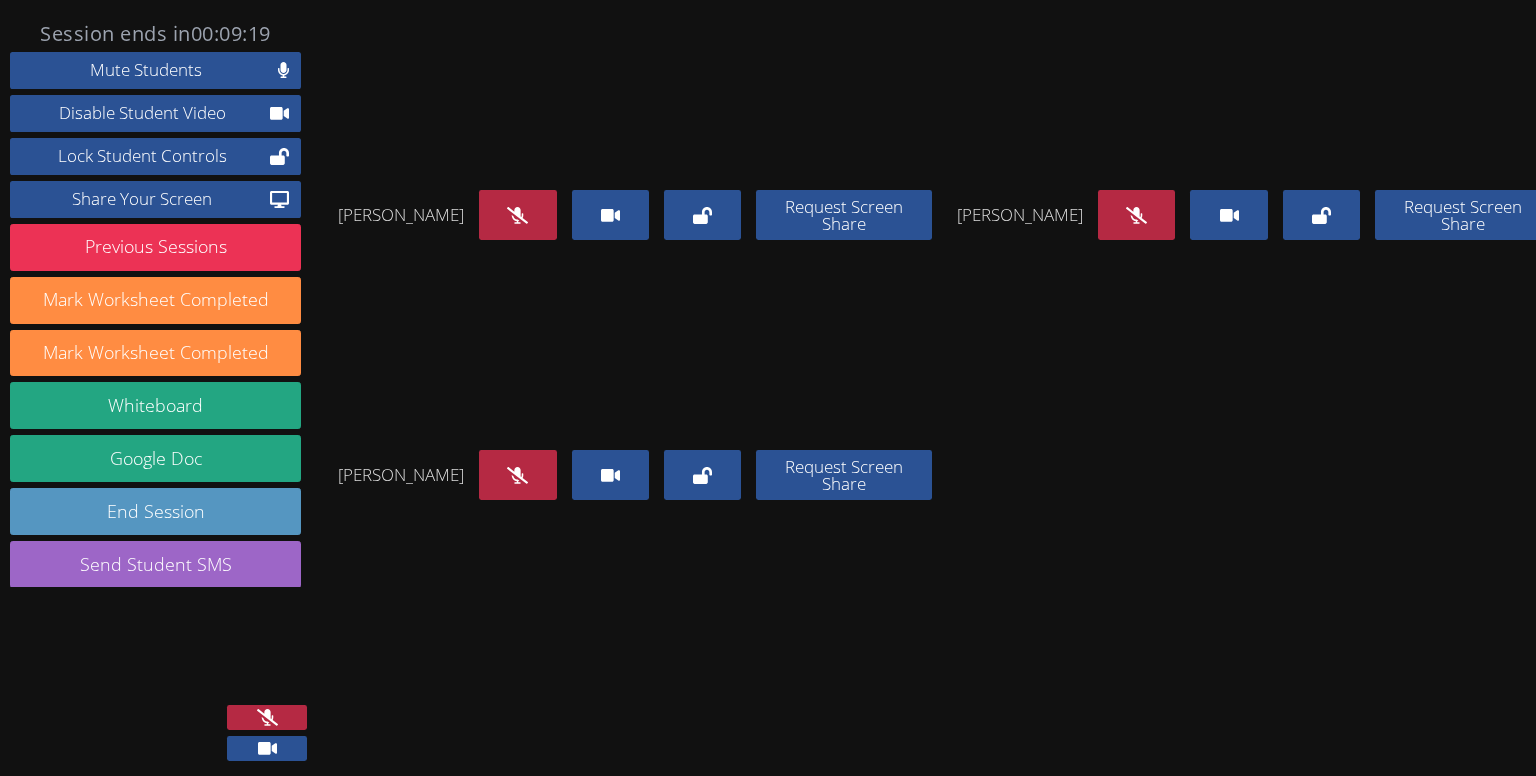 scroll, scrollTop: 43, scrollLeft: 0, axis: vertical 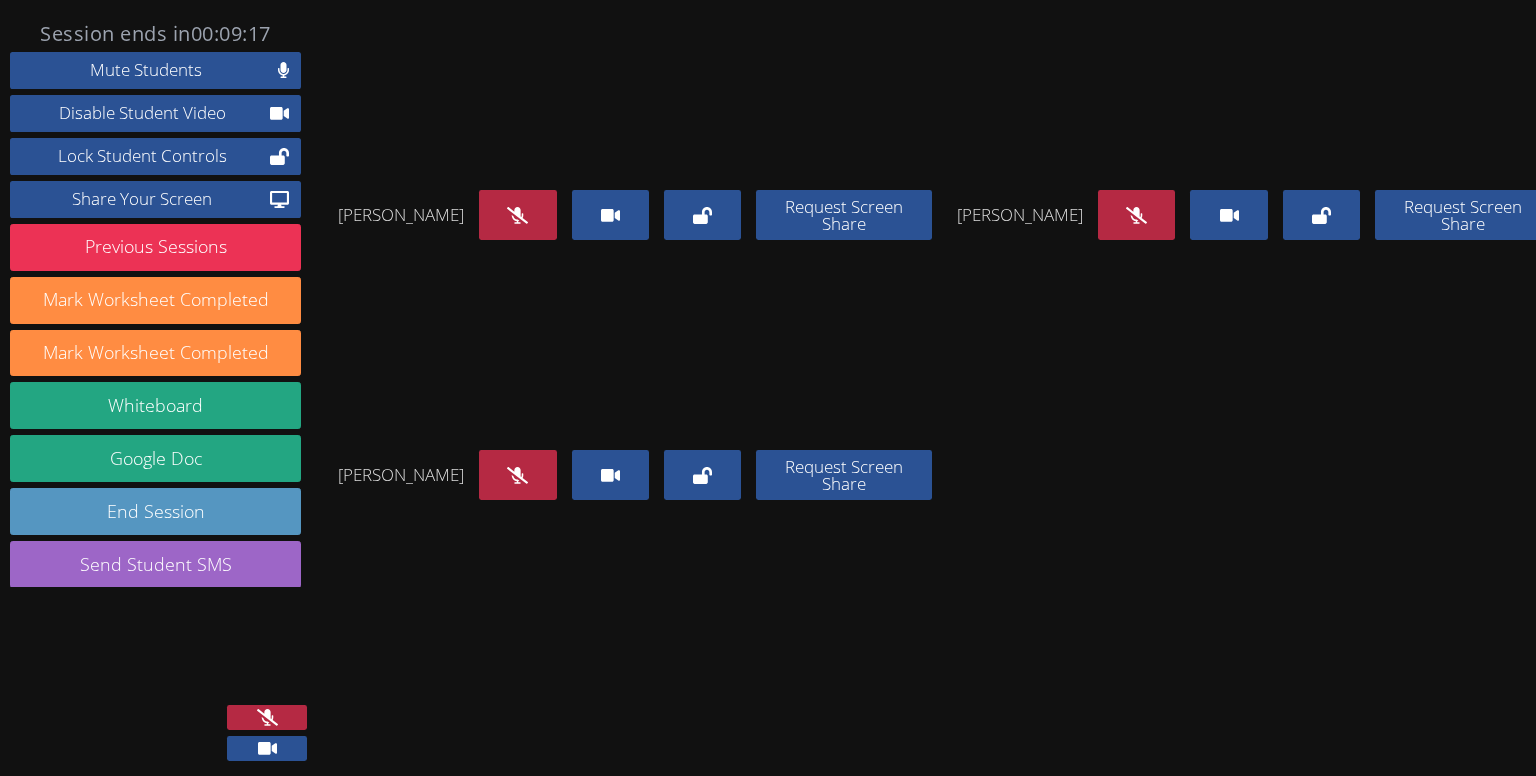 click at bounding box center [267, 717] 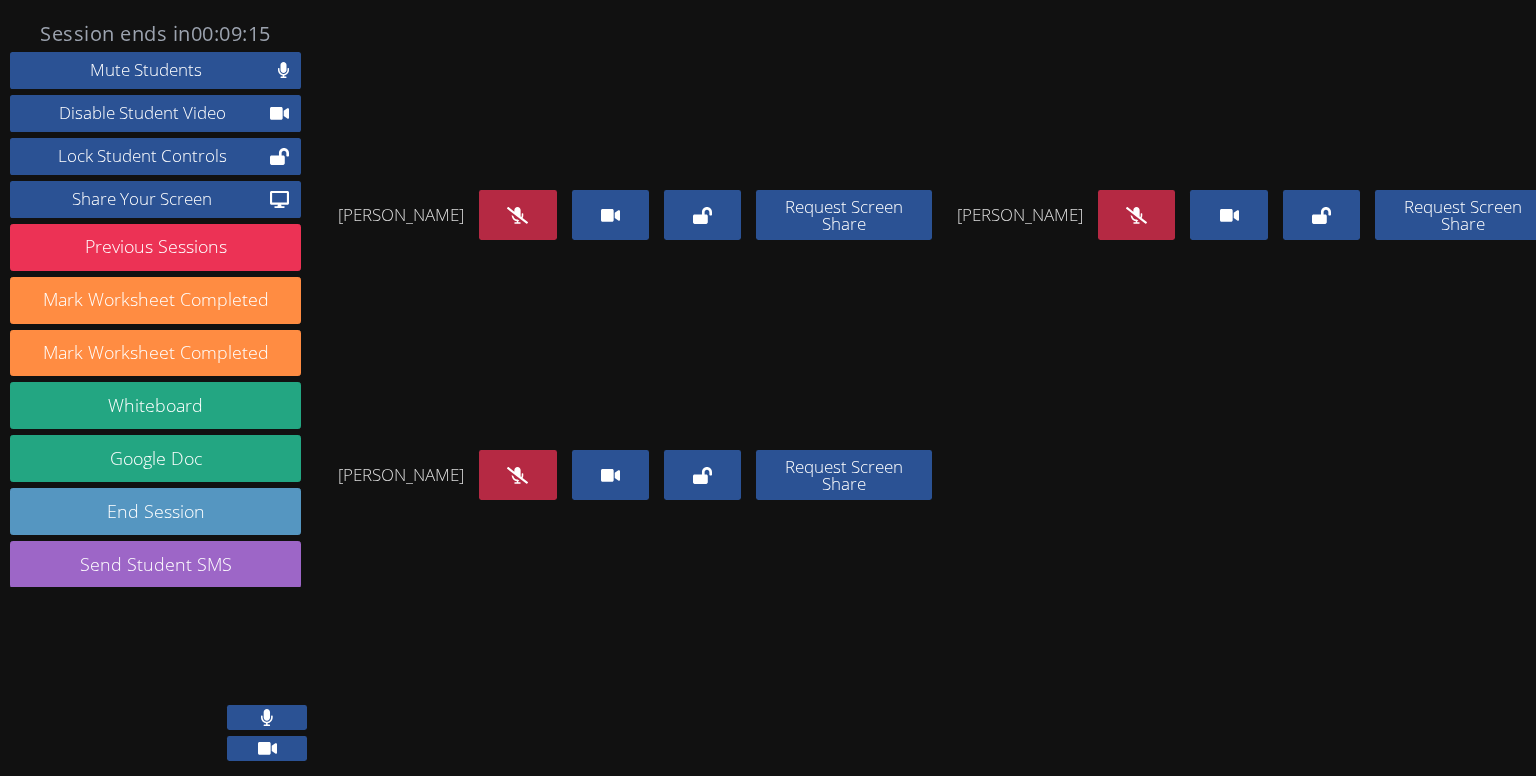 scroll, scrollTop: 287, scrollLeft: 0, axis: vertical 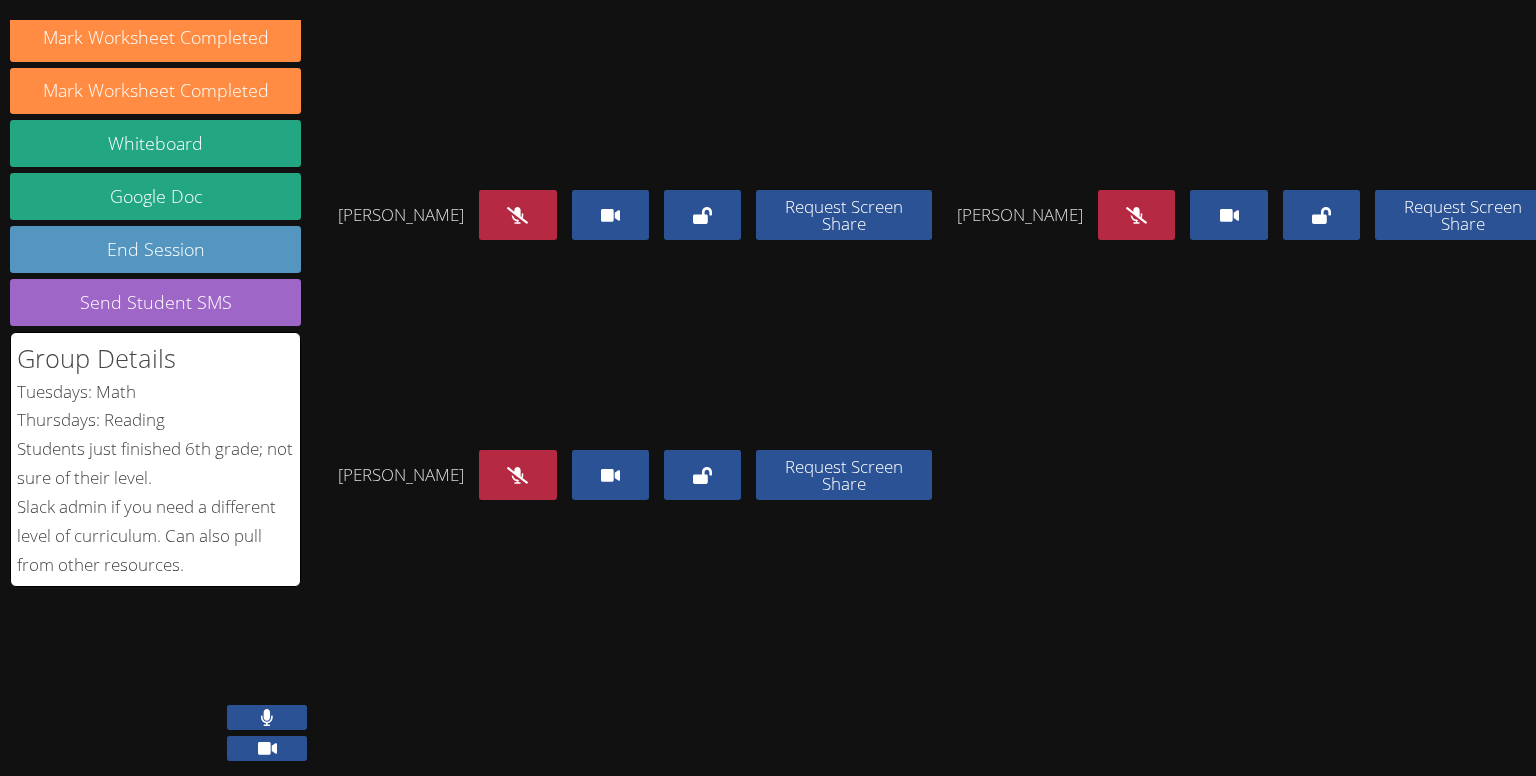 click at bounding box center (267, 717) 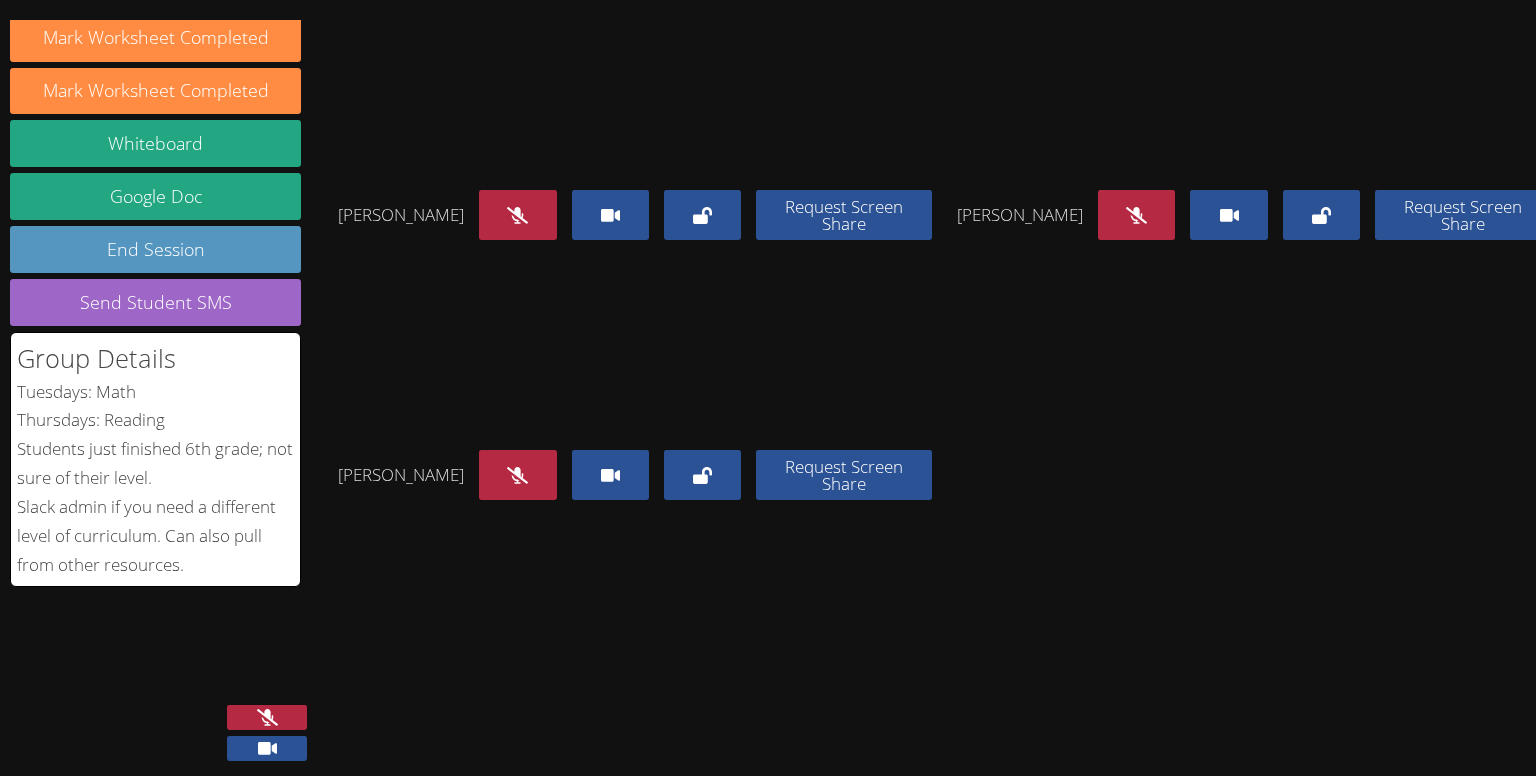 click at bounding box center [267, 717] 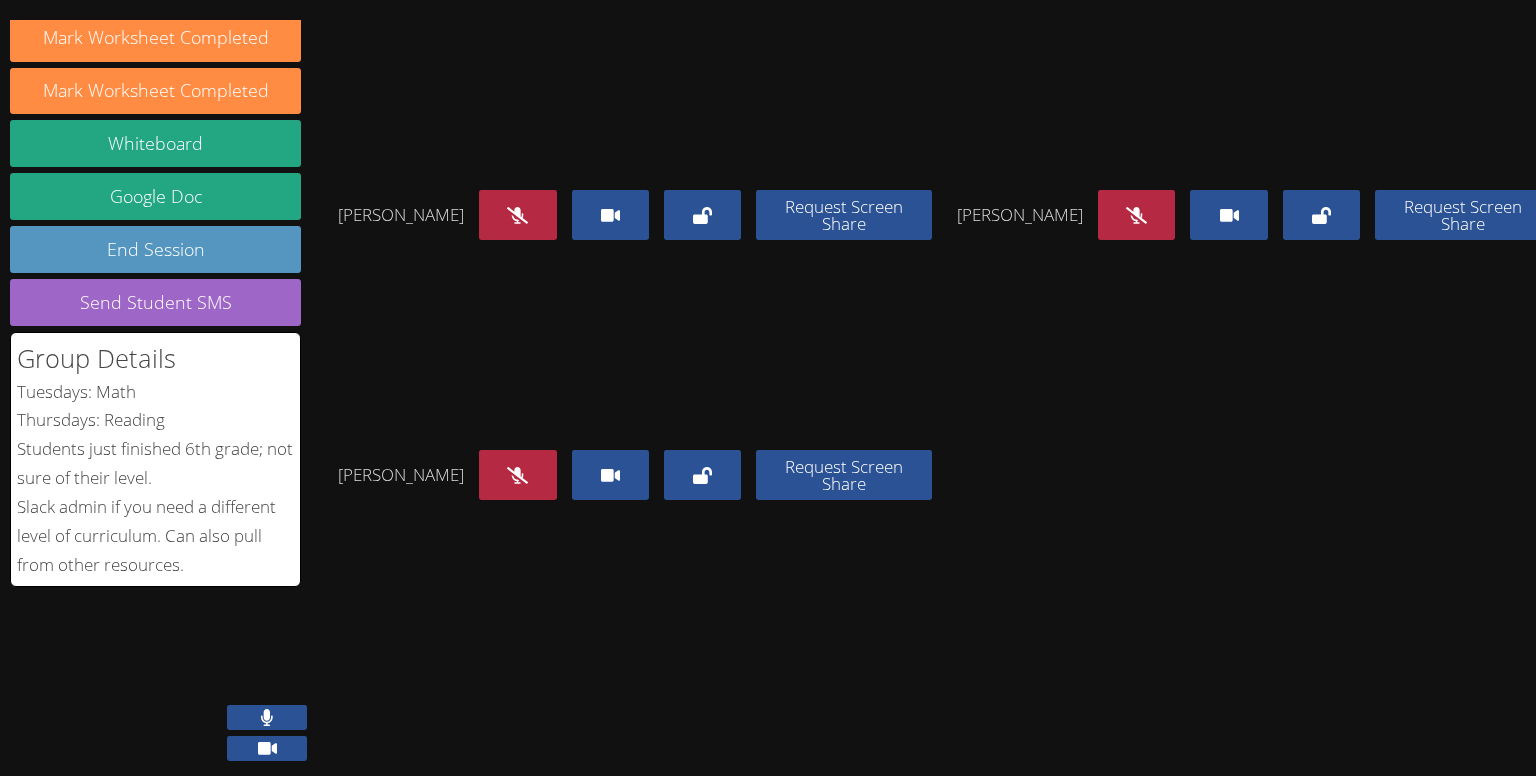 scroll, scrollTop: 0, scrollLeft: 0, axis: both 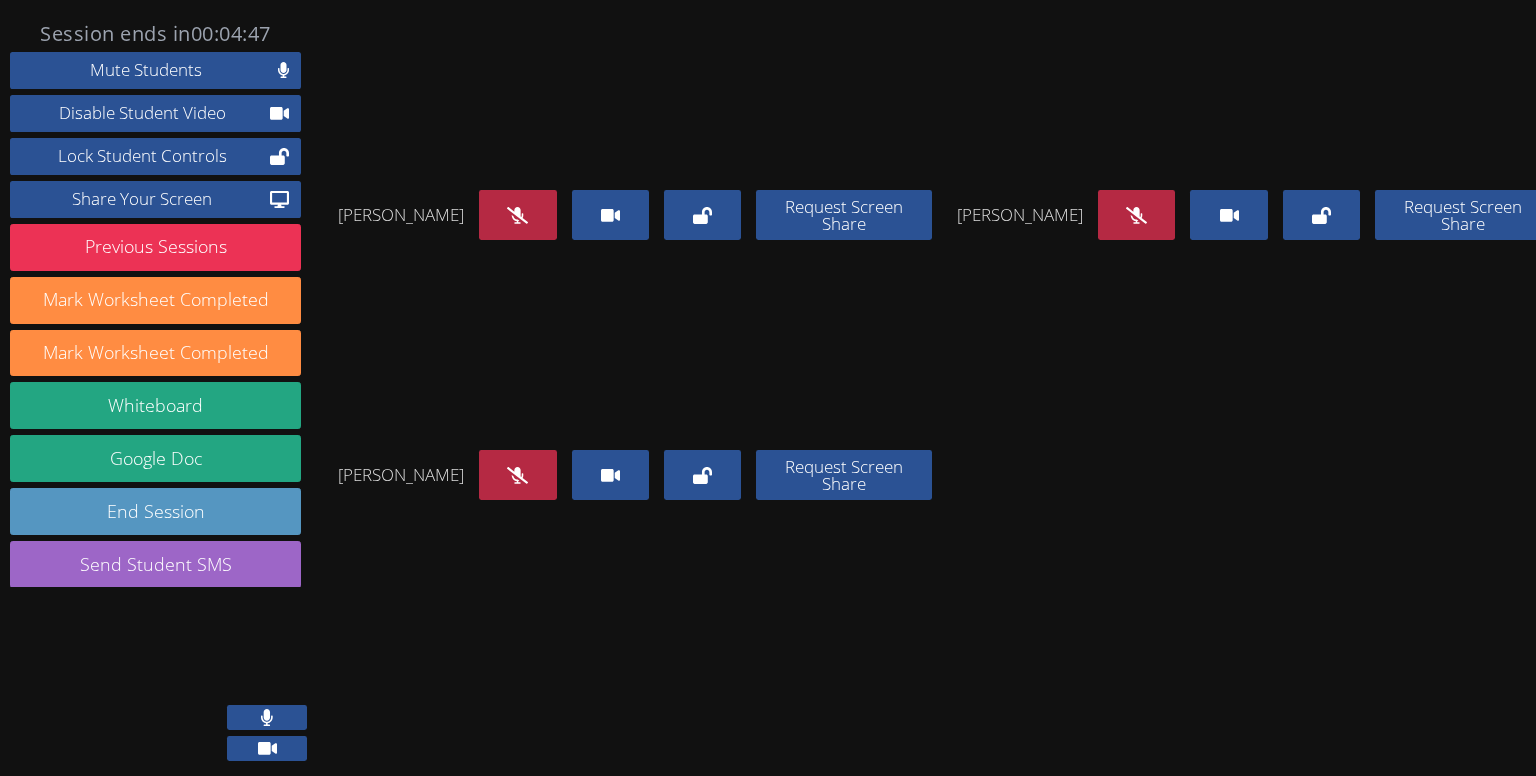 click at bounding box center (267, 717) 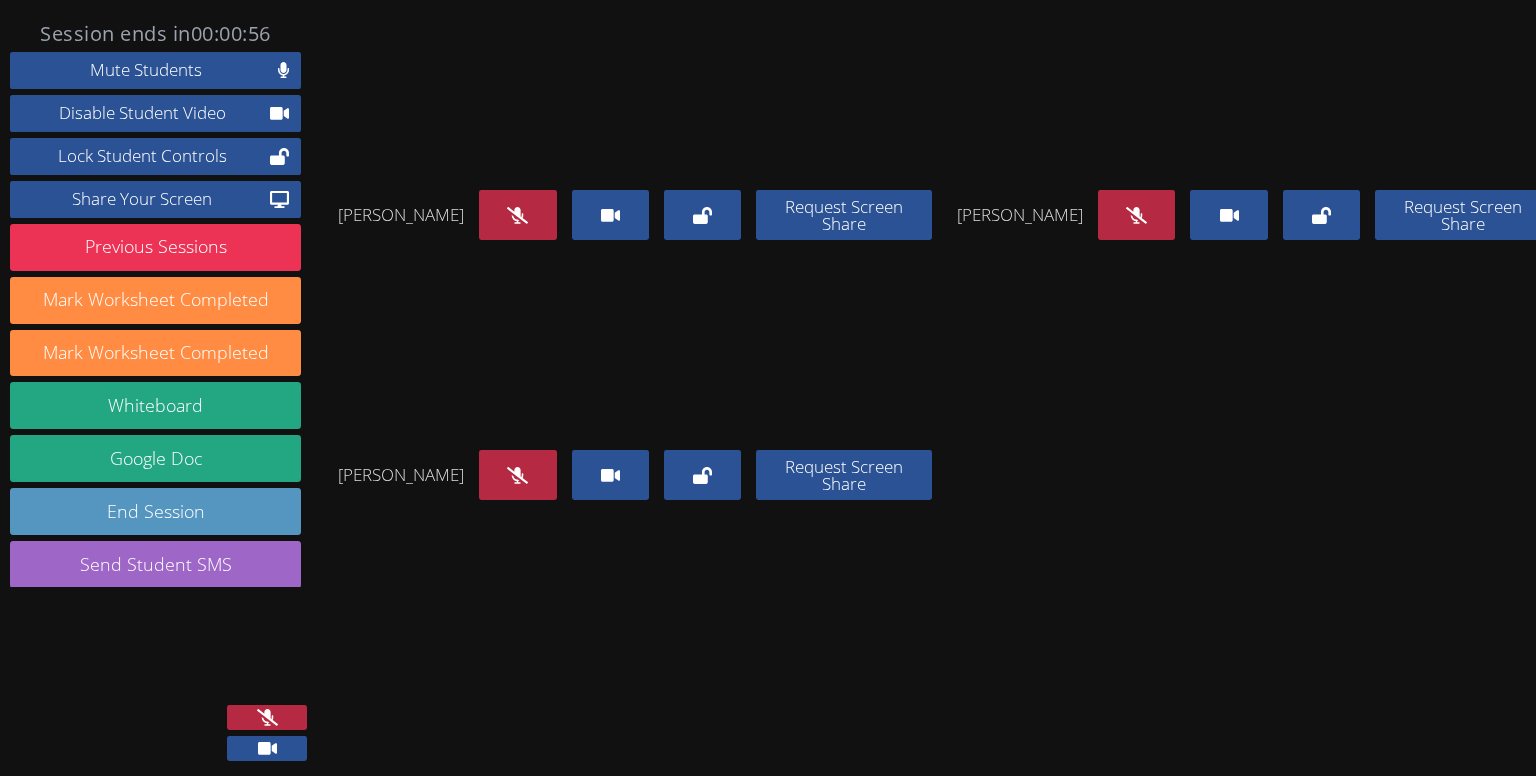 click 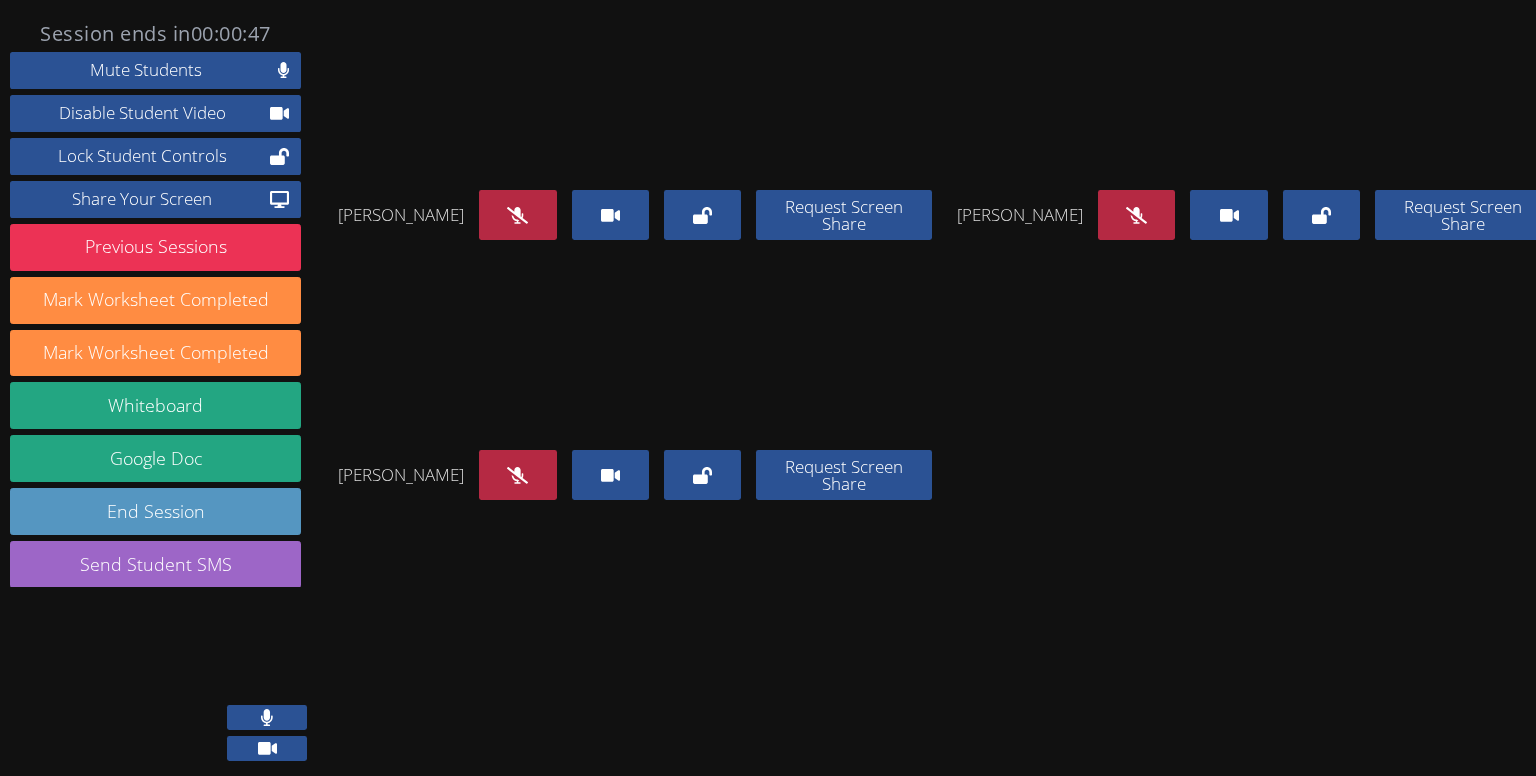 scroll, scrollTop: 103, scrollLeft: 0, axis: vertical 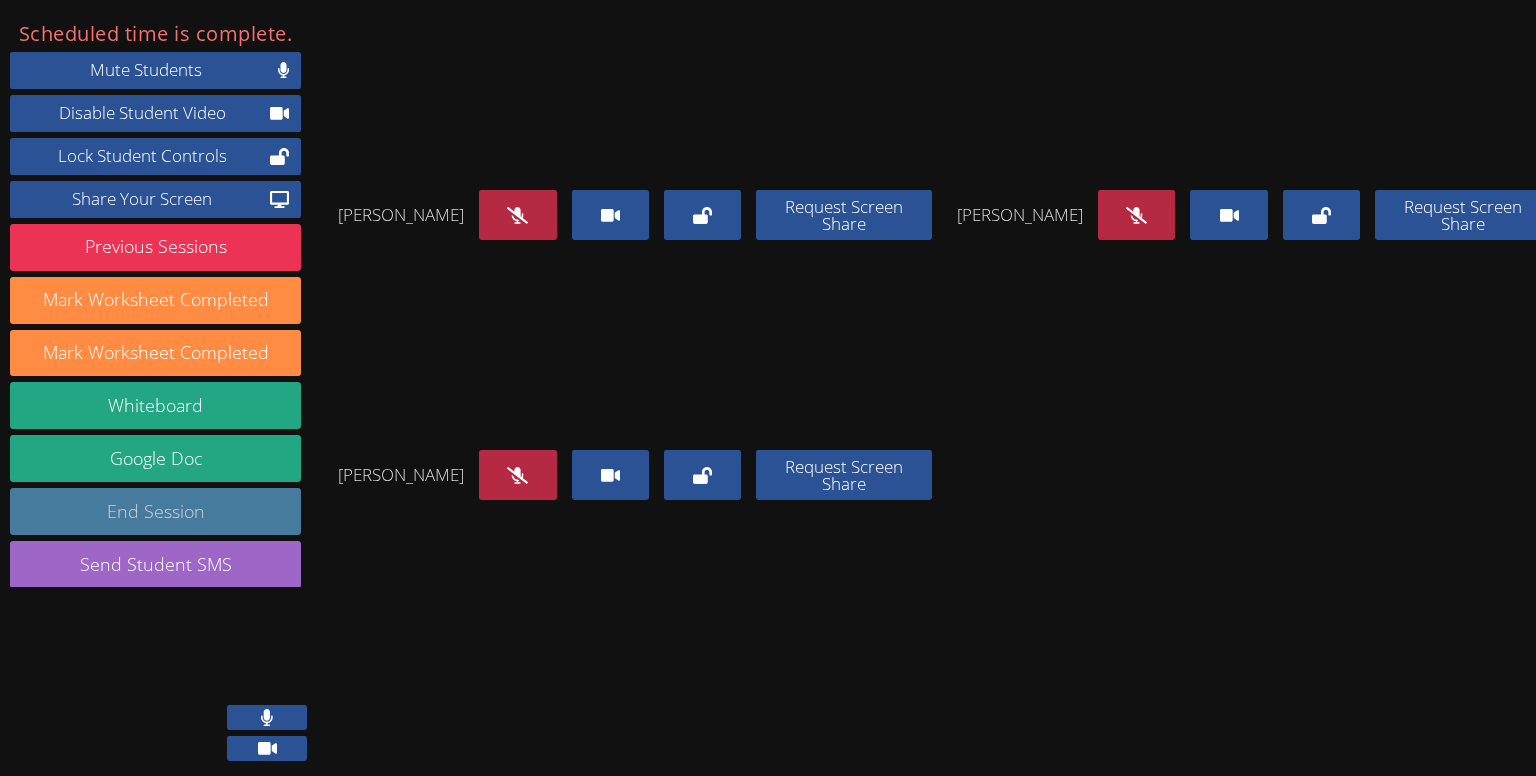 click on "End Session" at bounding box center [155, 511] 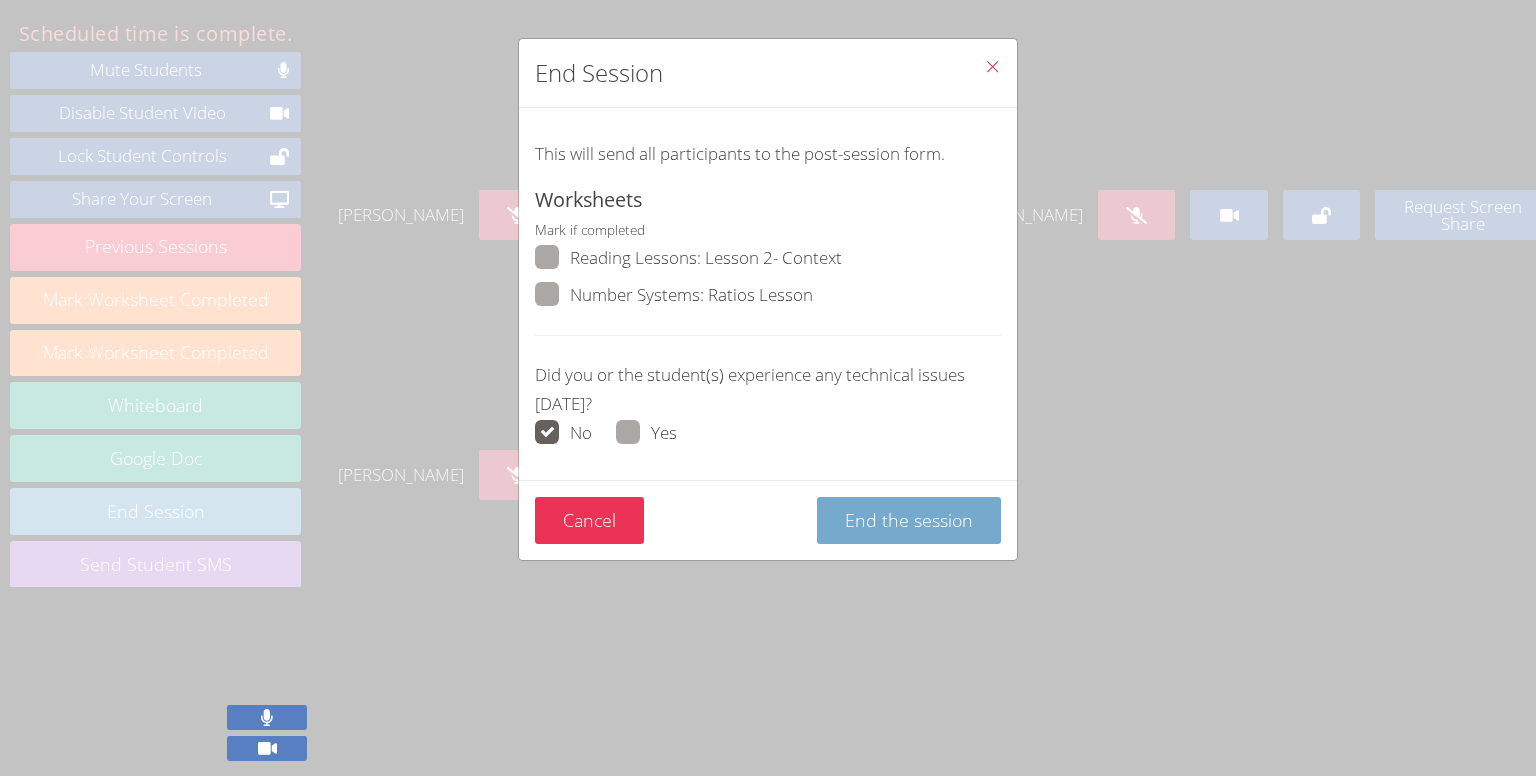 click on "End the session" at bounding box center (909, 520) 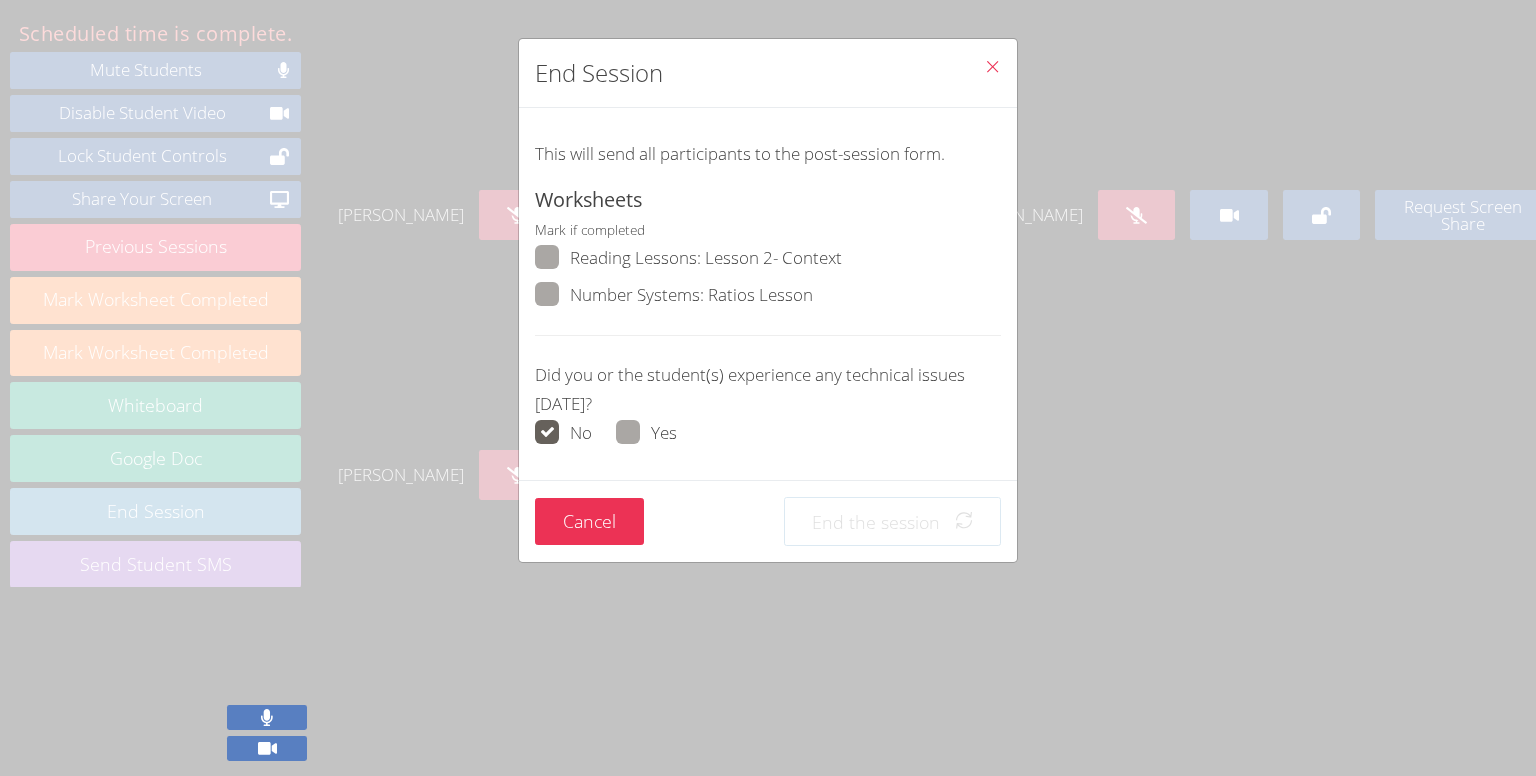 scroll, scrollTop: 0, scrollLeft: 0, axis: both 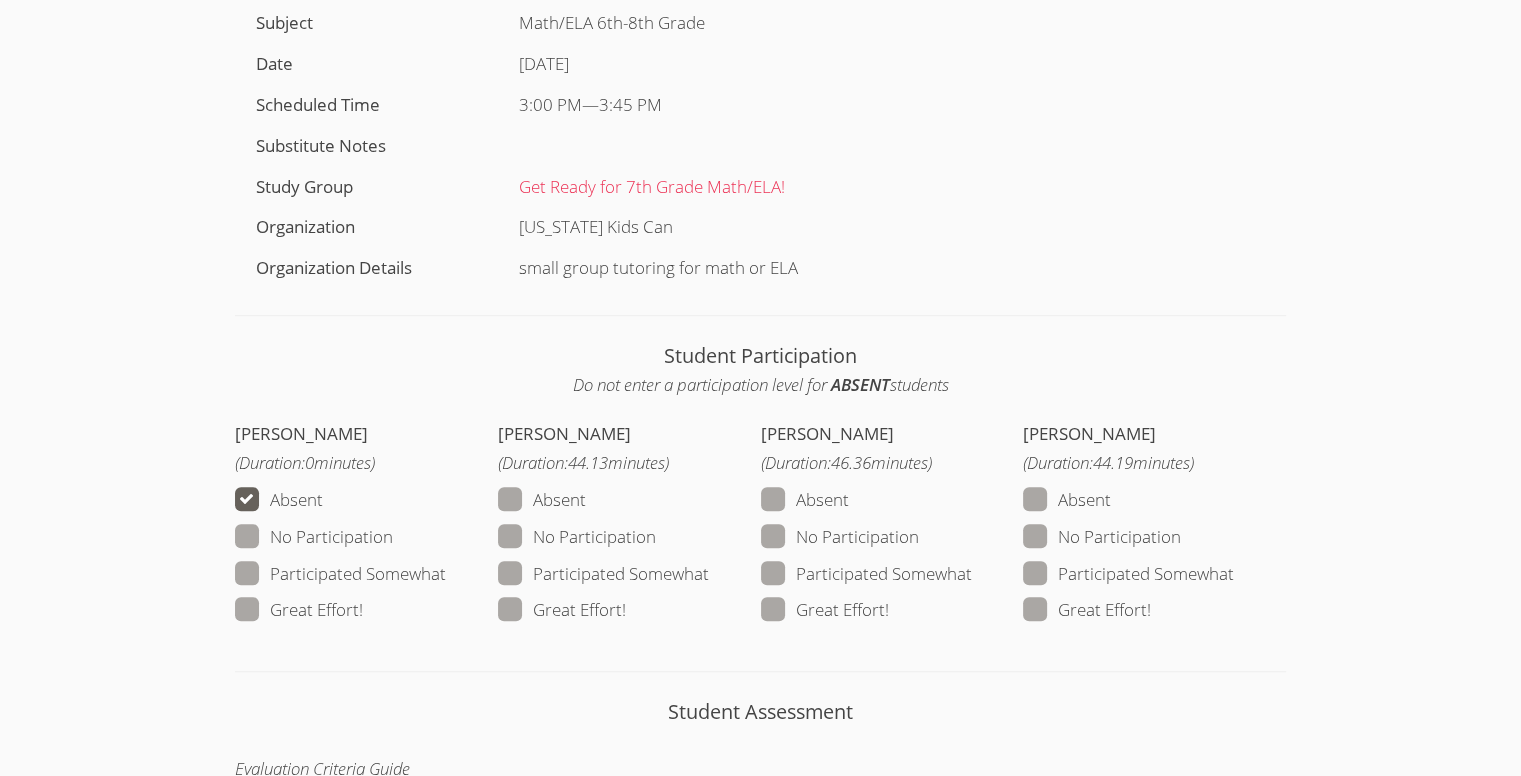 click on "Great Effort!" at bounding box center [562, 610] 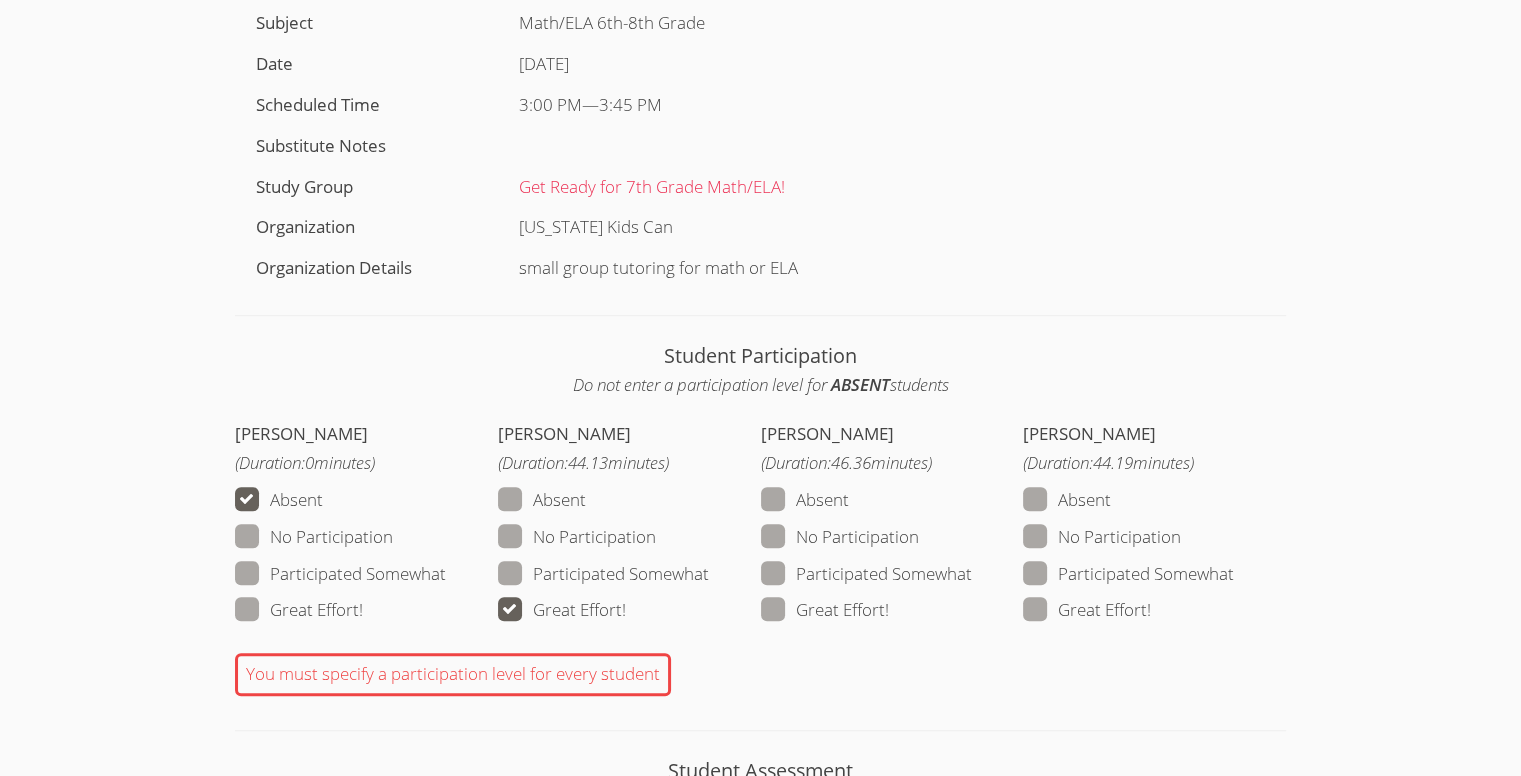 click on "Great Effort!" at bounding box center [825, 610] 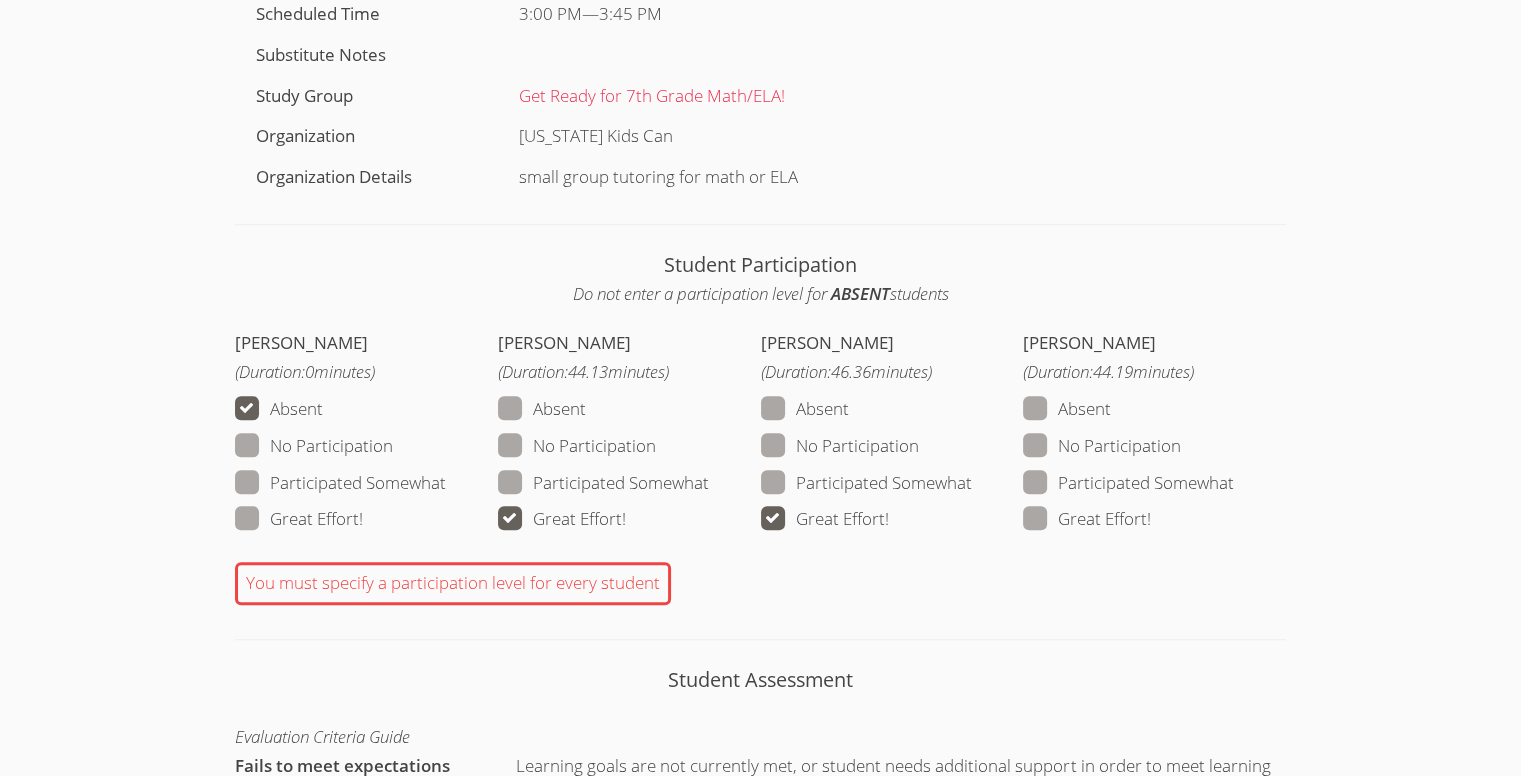 scroll, scrollTop: 1264, scrollLeft: 0, axis: vertical 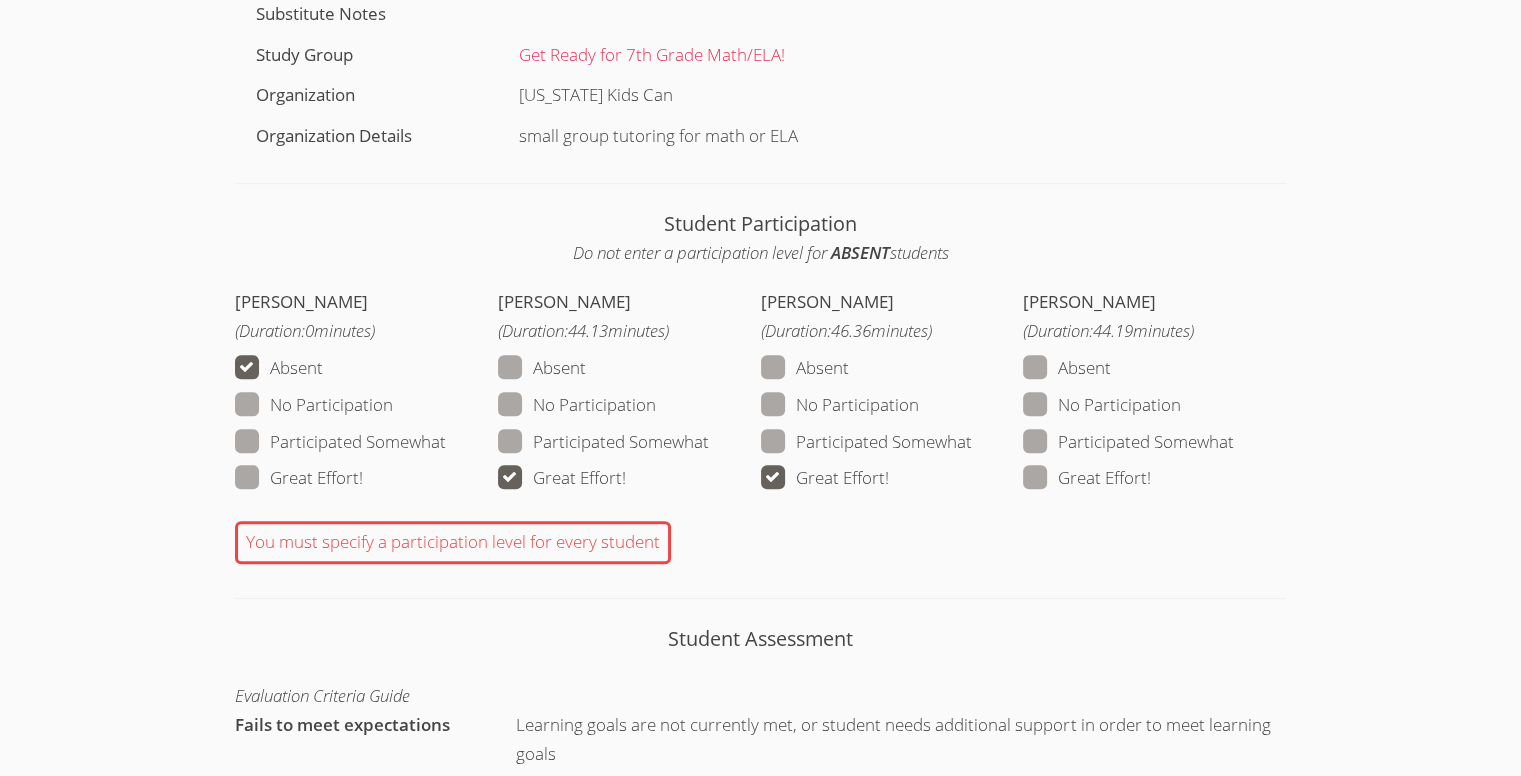 click on "Participated Somewhat" at bounding box center (1128, 442) 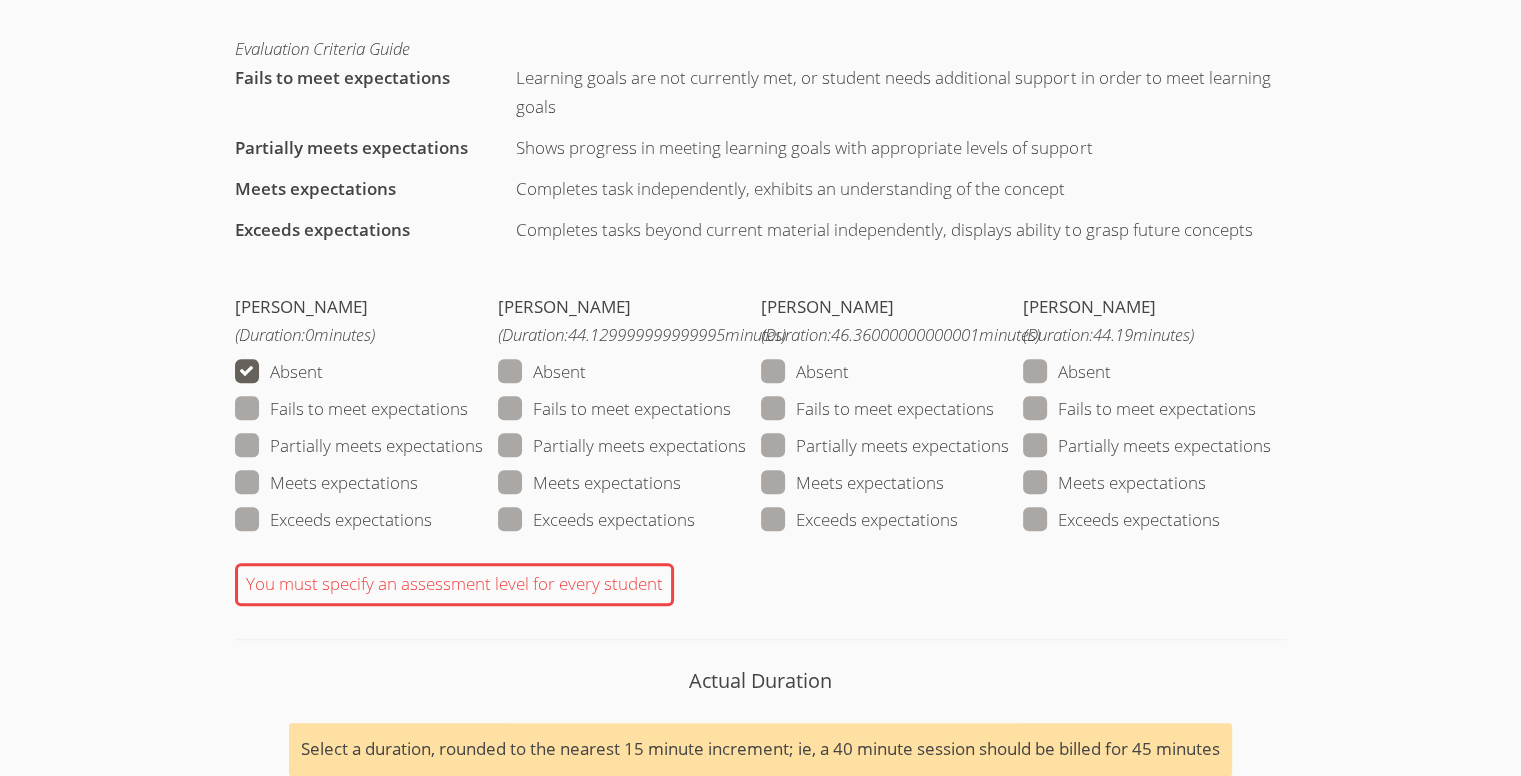 scroll, scrollTop: 1852, scrollLeft: 0, axis: vertical 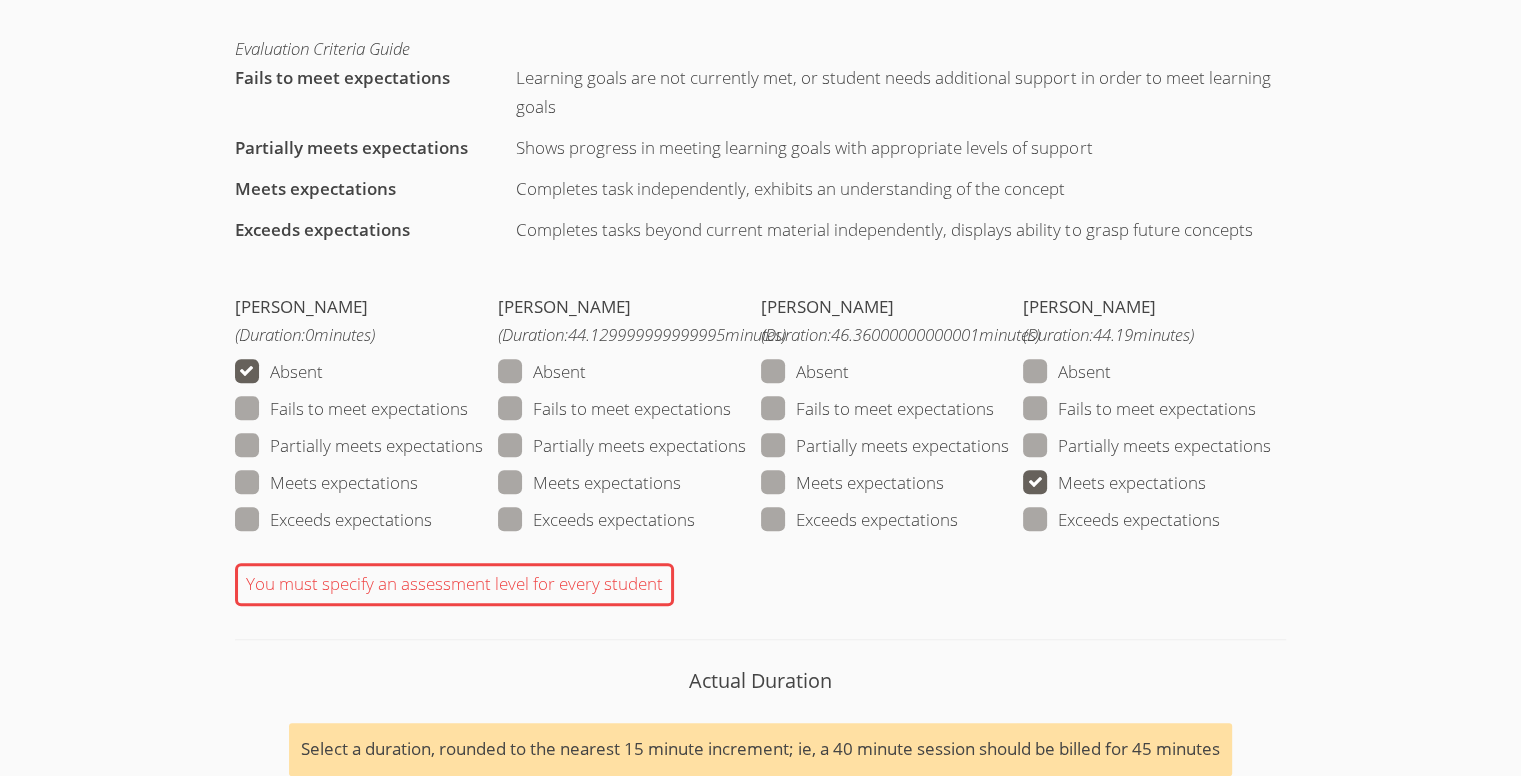 click on "Meets expectations" at bounding box center [852, 483] 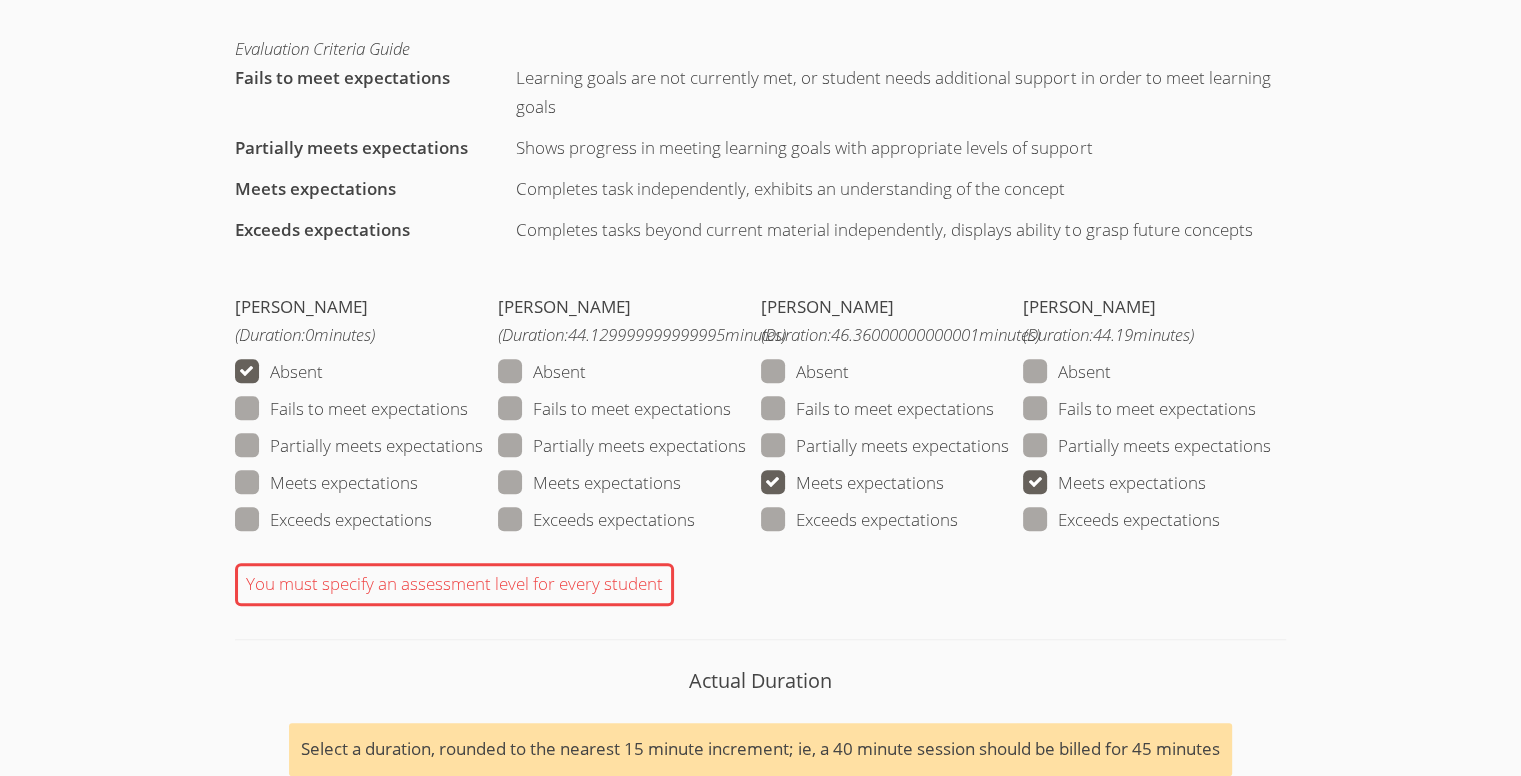 click on "Meets expectations" at bounding box center (589, 483) 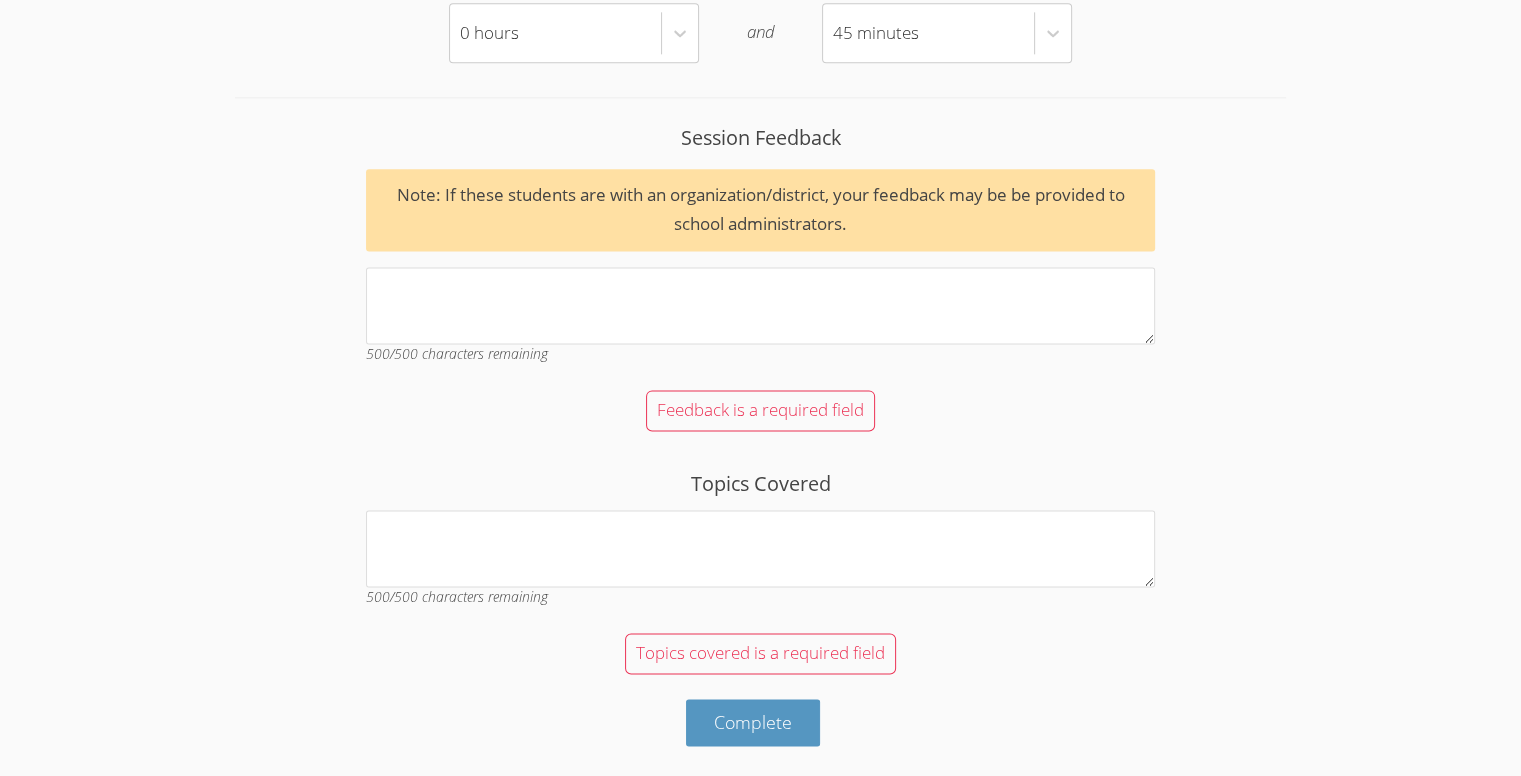 scroll, scrollTop: 2636, scrollLeft: 0, axis: vertical 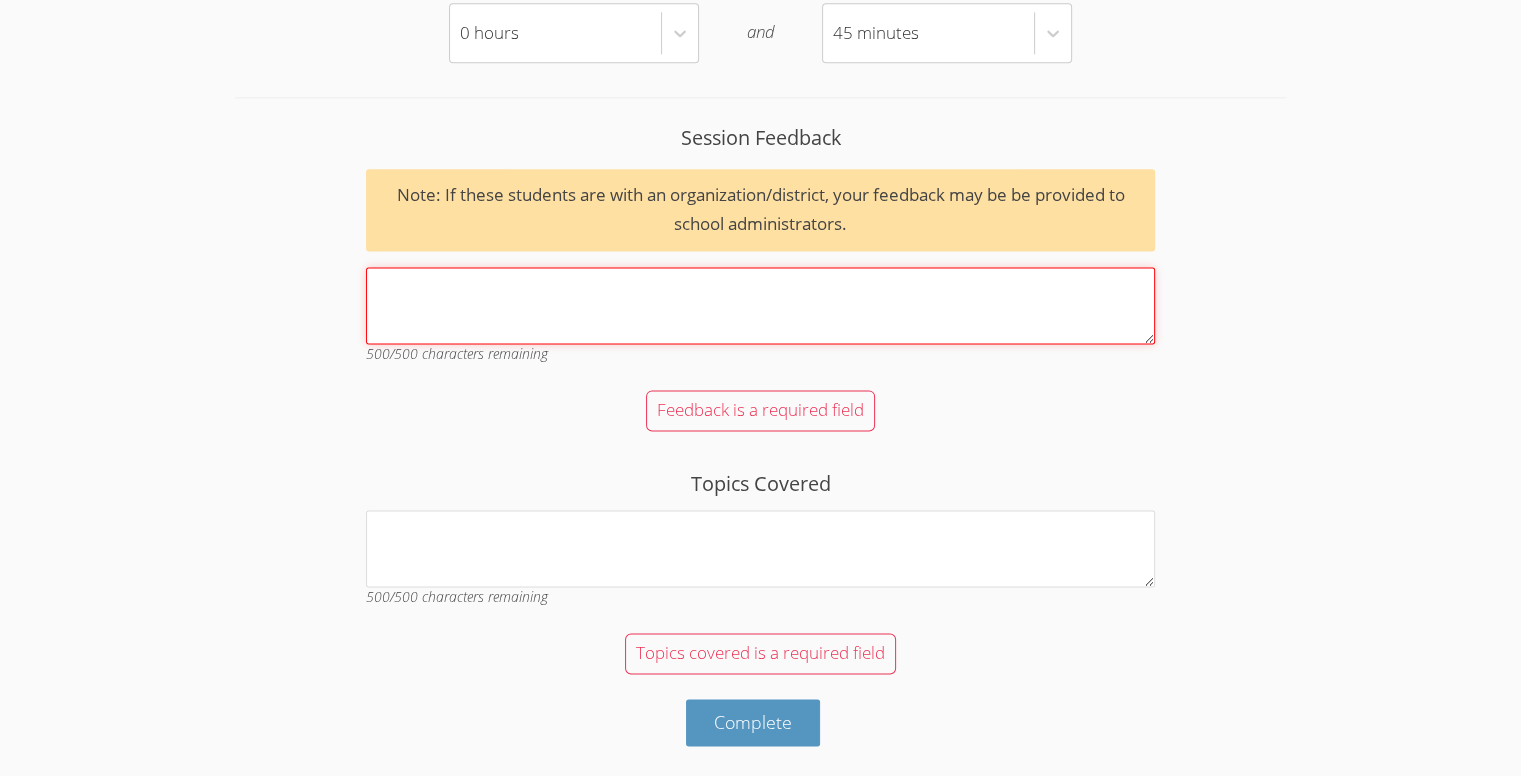 click on "Session Feedback Note: If these students are with an organization/district, your feedback may be be provided to school administrators. 500 /500 characters remaining" at bounding box center [760, 305] 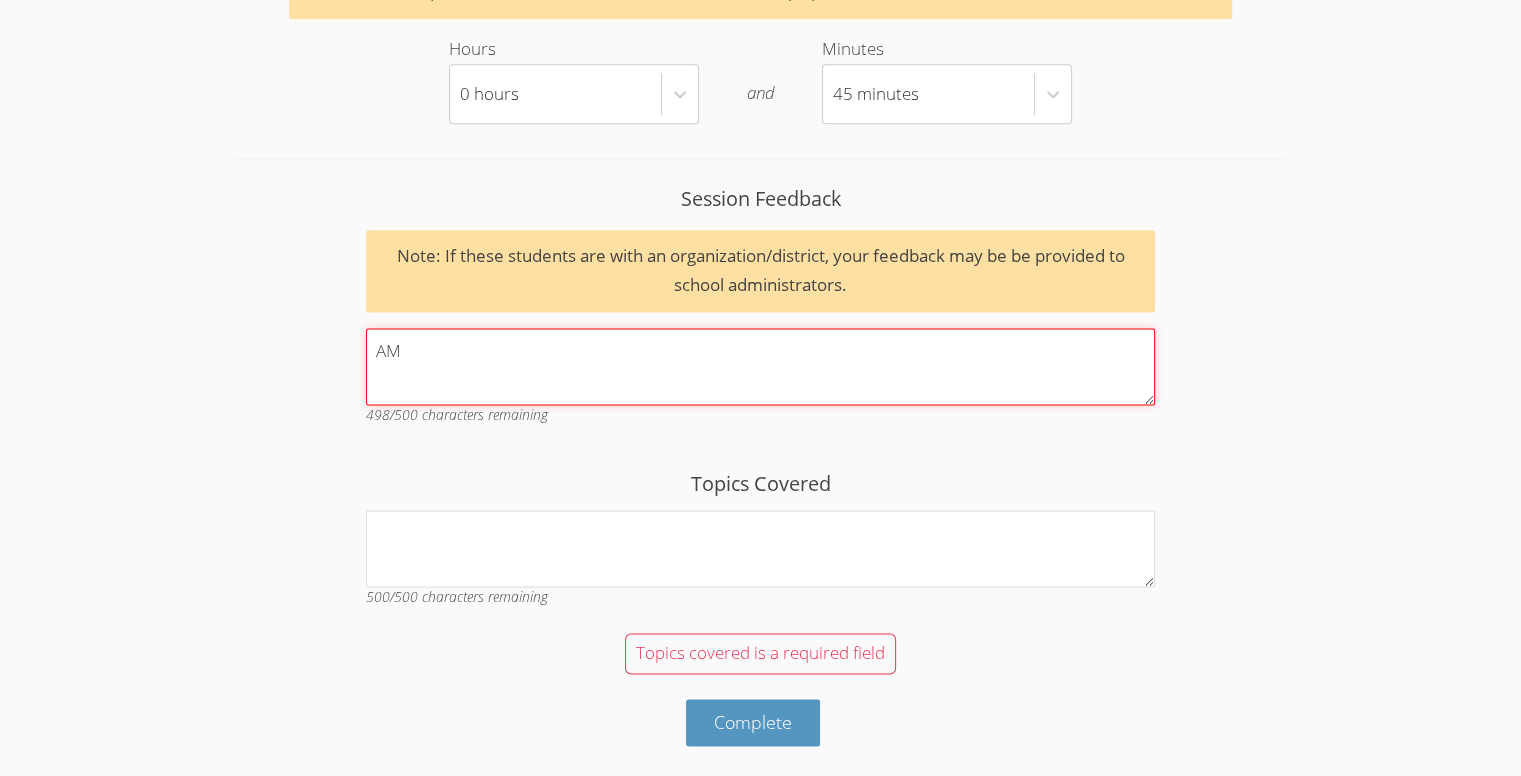 type on "A" 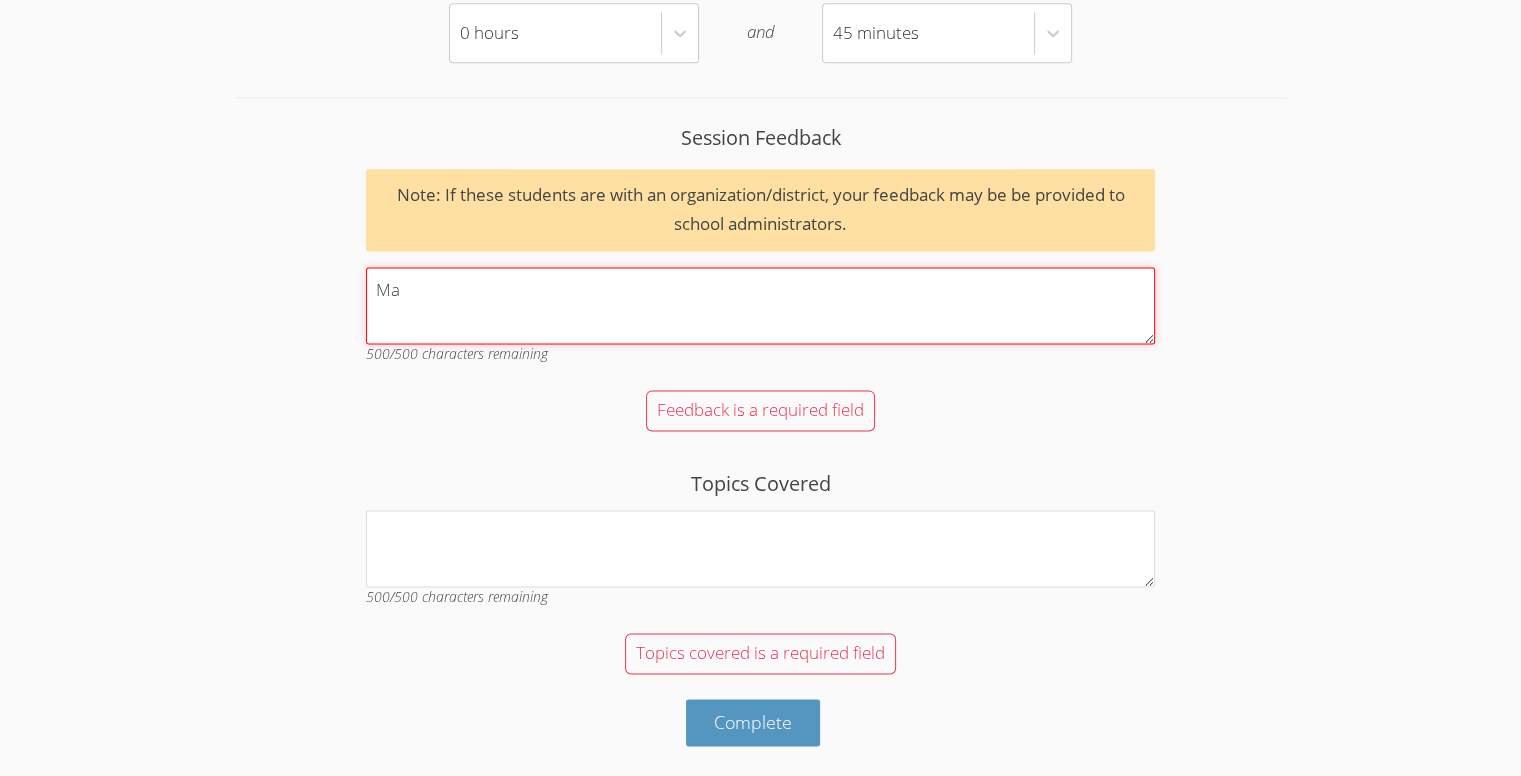 scroll, scrollTop: 2576, scrollLeft: 0, axis: vertical 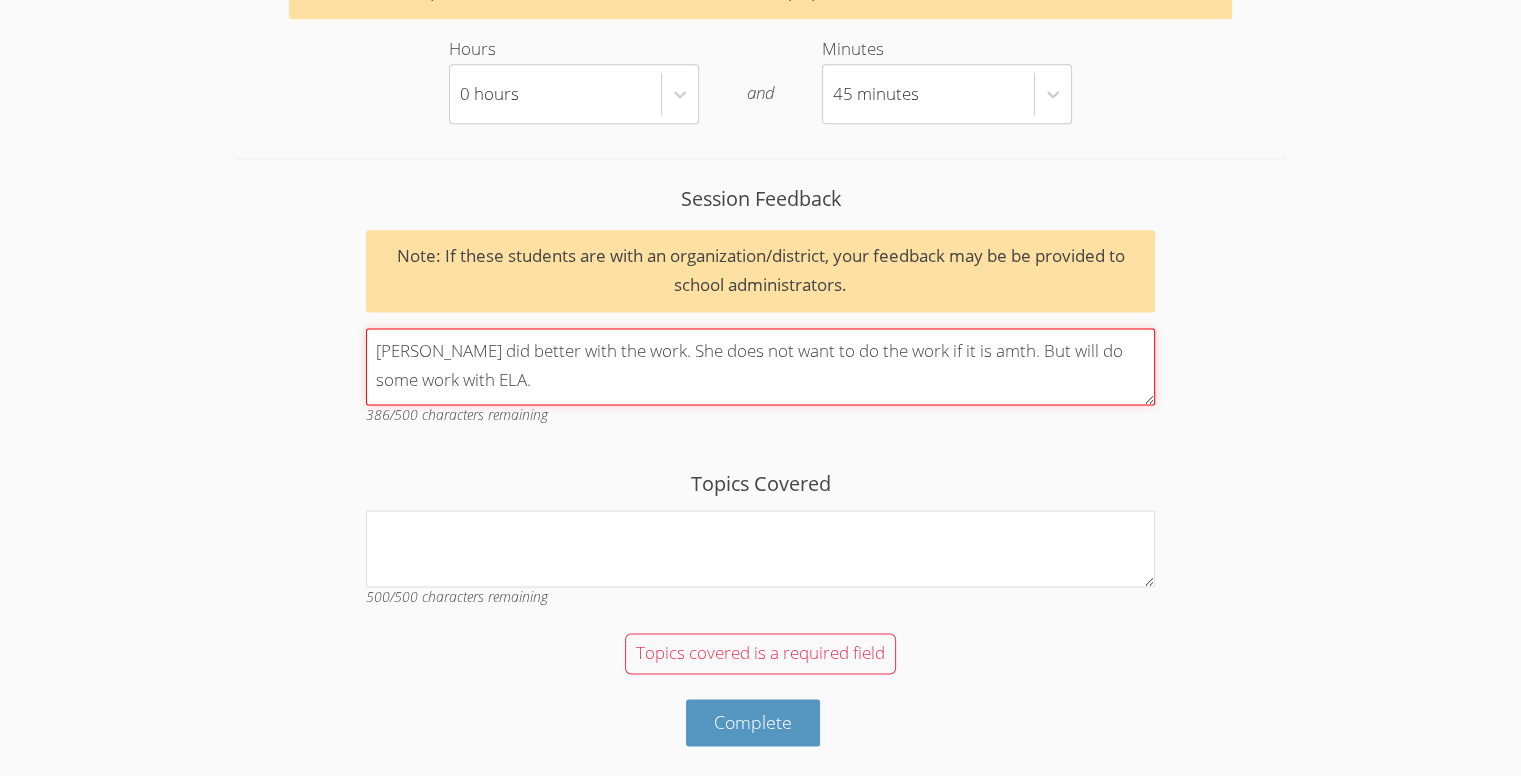 click on "Madelyn did better with the work. She does not want to do the work if it is amth. But will do some work with ELA." at bounding box center (760, 366) 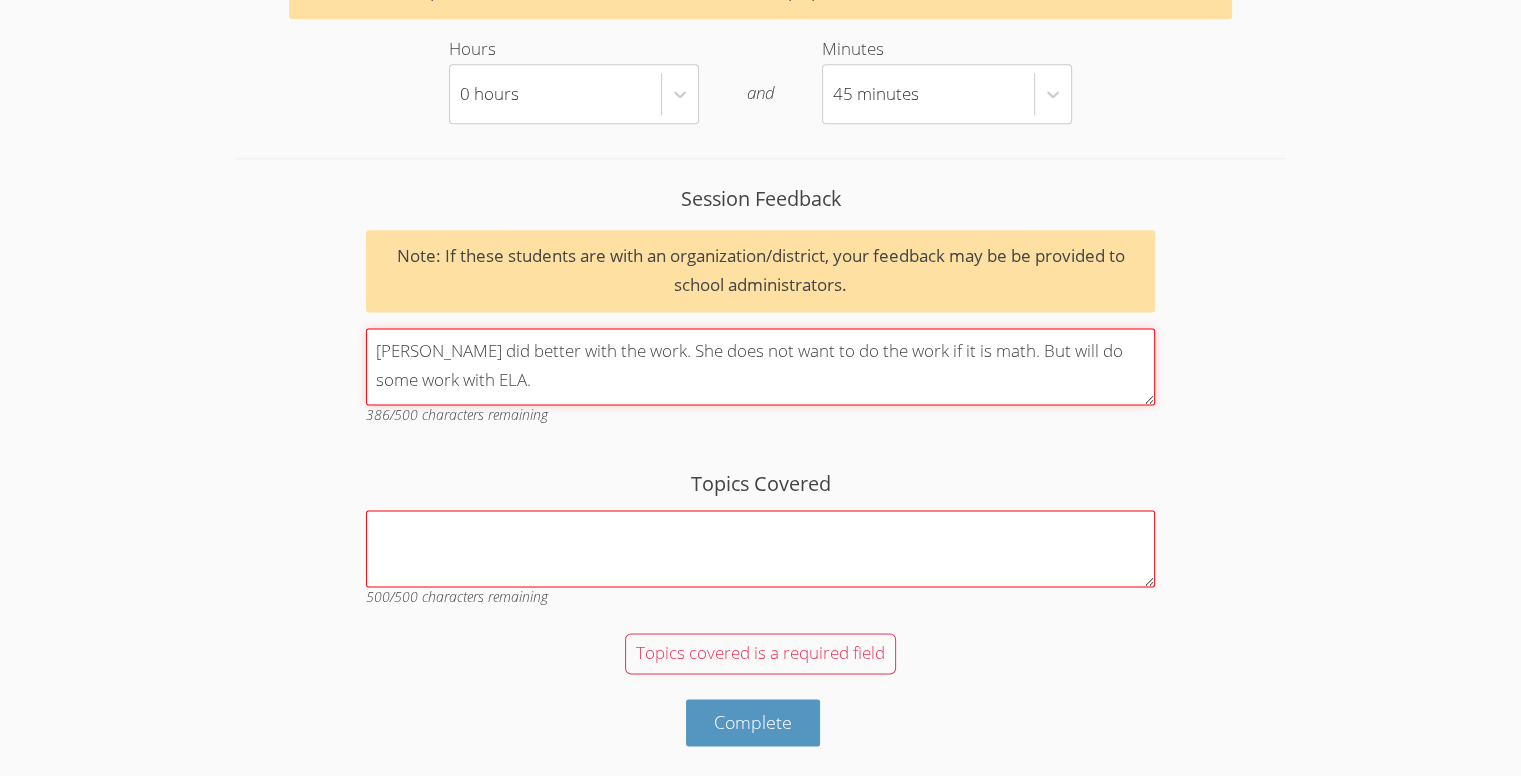 type on "Madelyn did better with the work. She does not want to do the work if it is math. But will do some work with ELA." 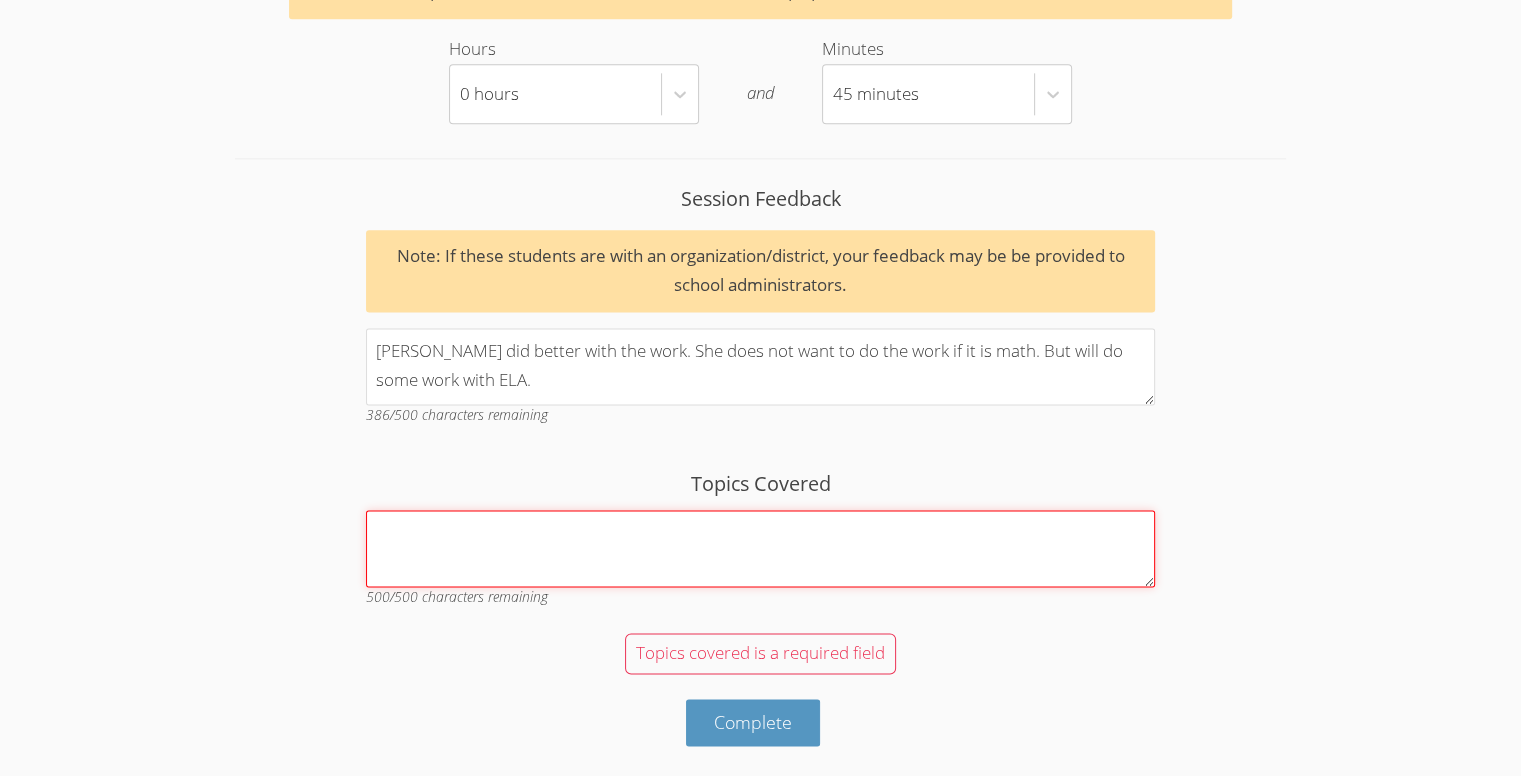 click on "Topics Covered" at bounding box center [760, 548] 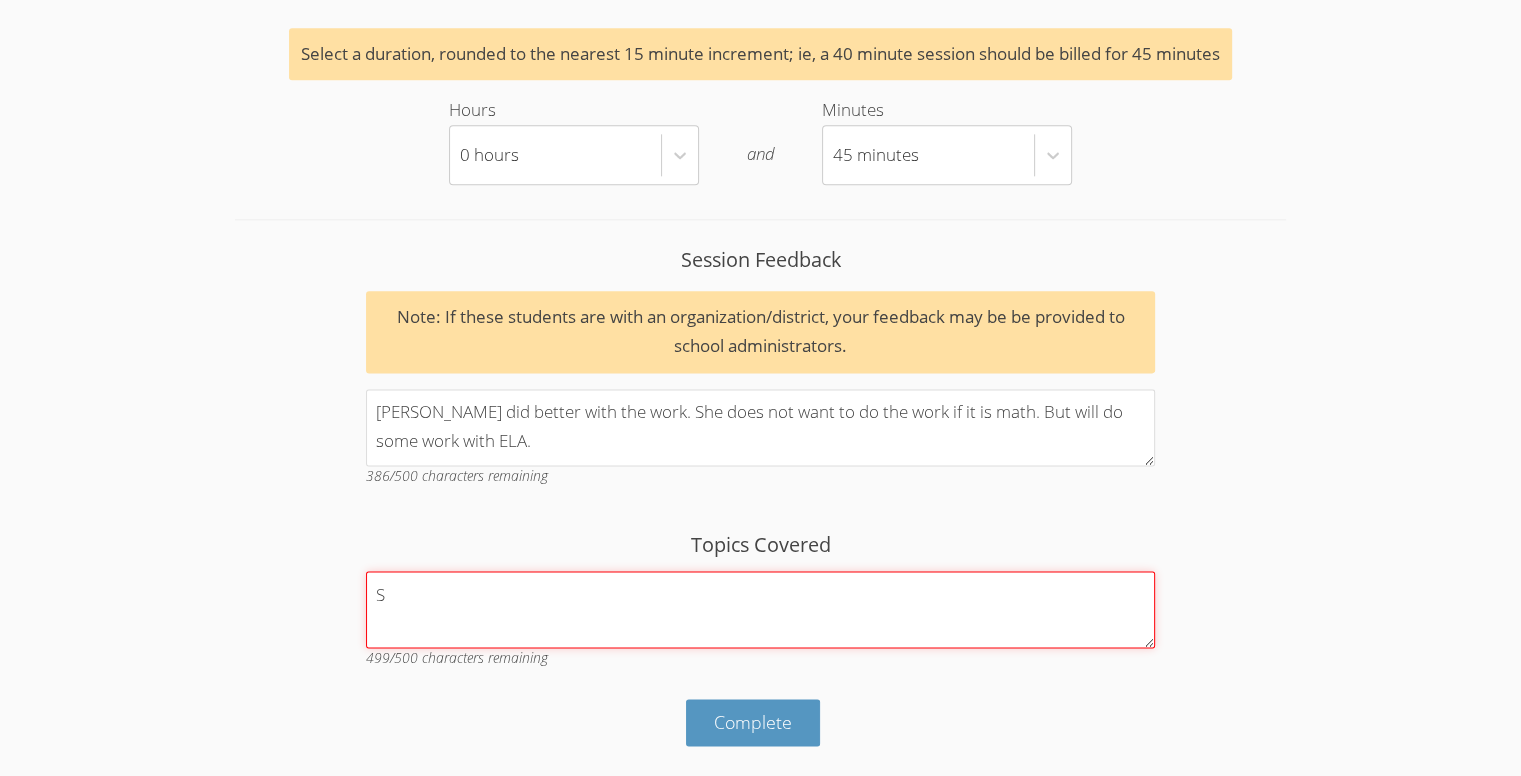 scroll, scrollTop: 2516, scrollLeft: 0, axis: vertical 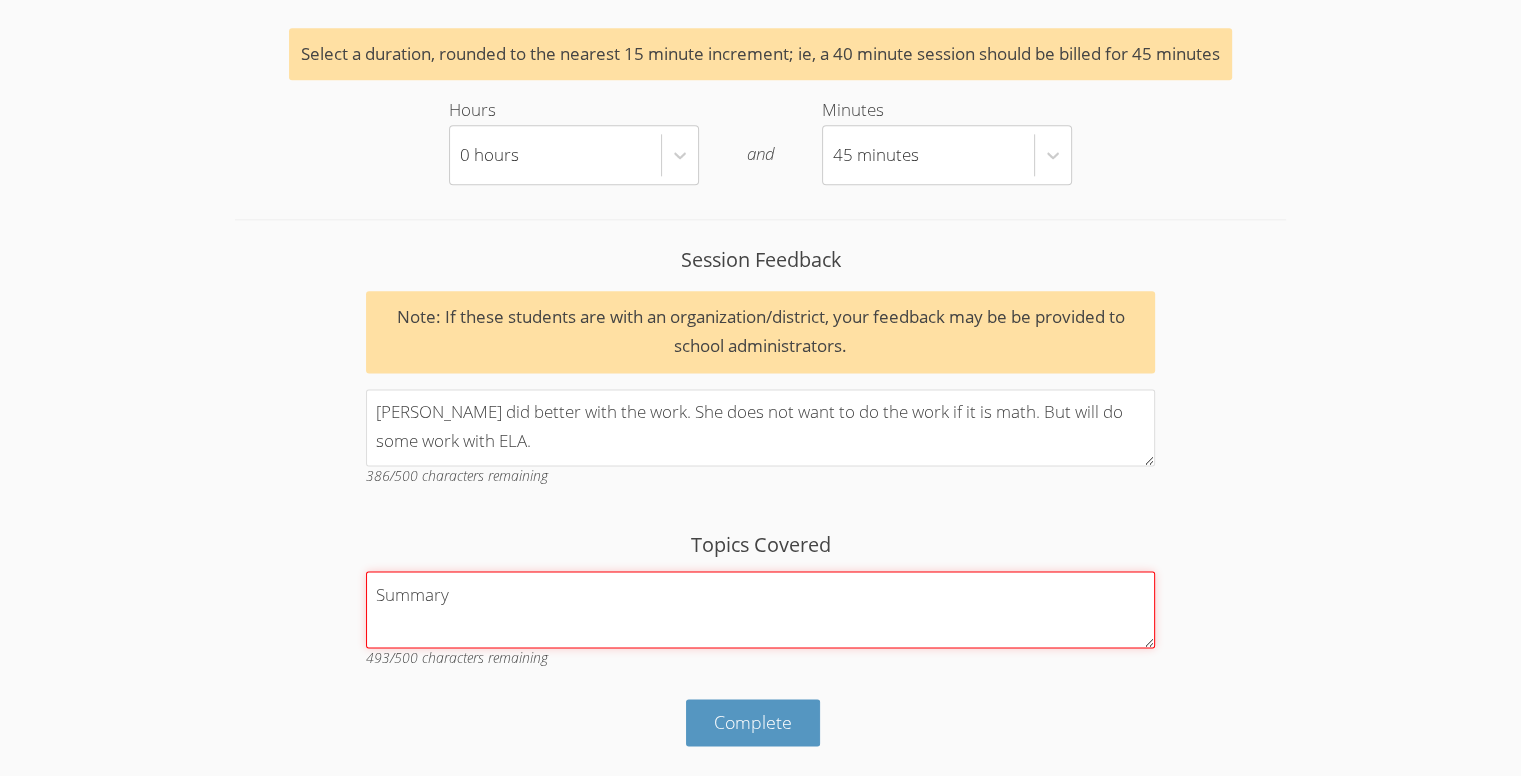 type on "Summary" 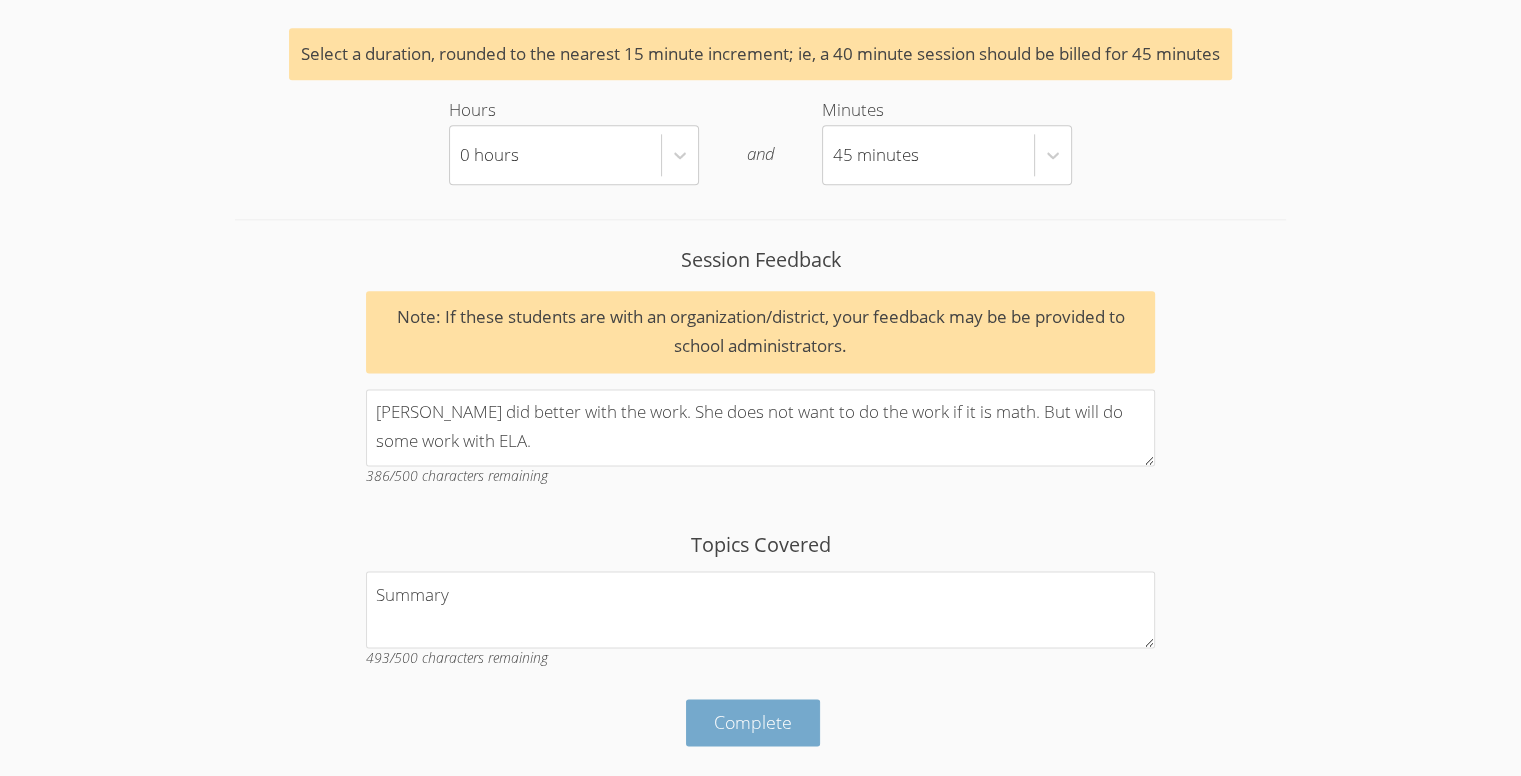 click on "Complete" at bounding box center [753, 722] 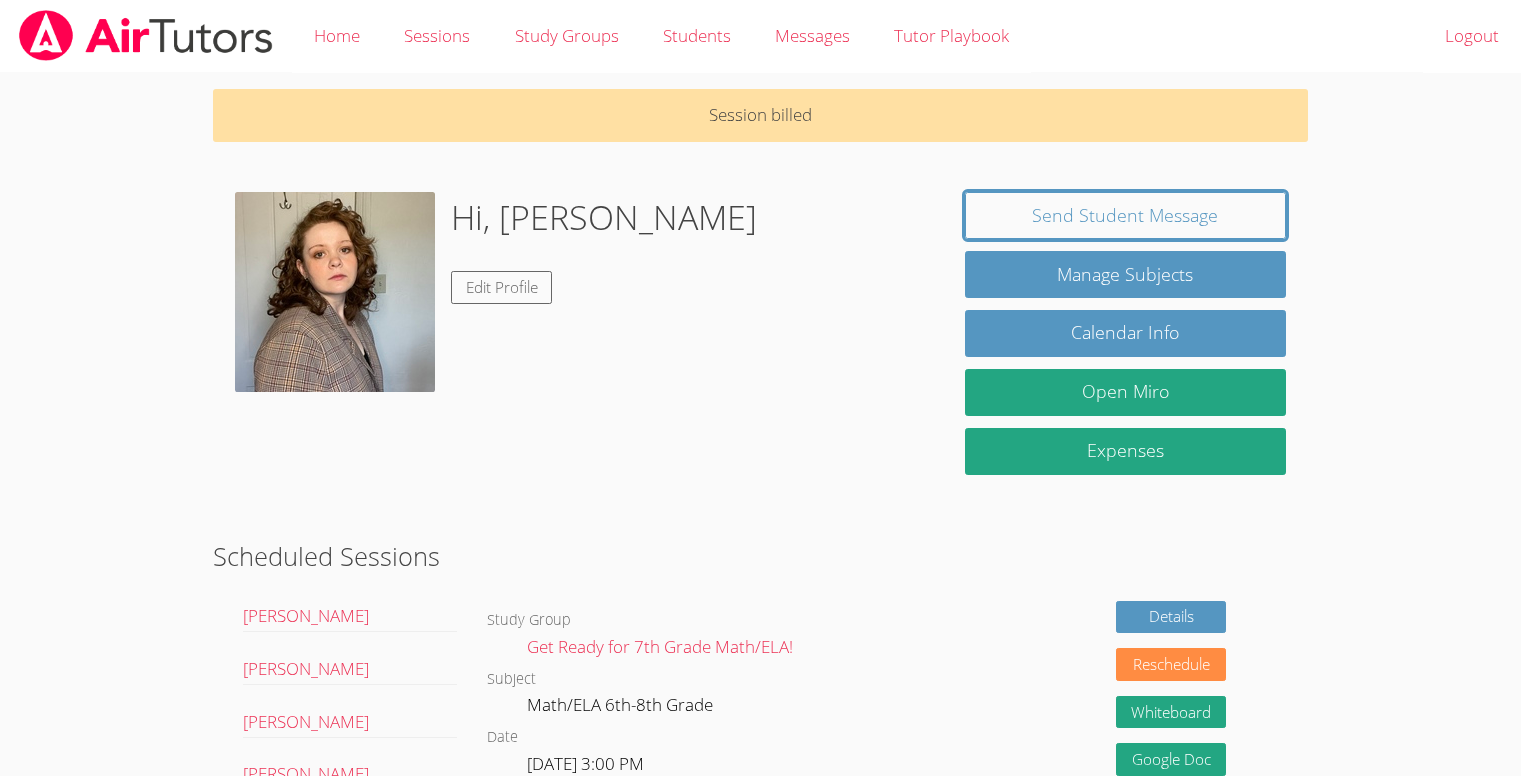 scroll, scrollTop: 0, scrollLeft: 0, axis: both 